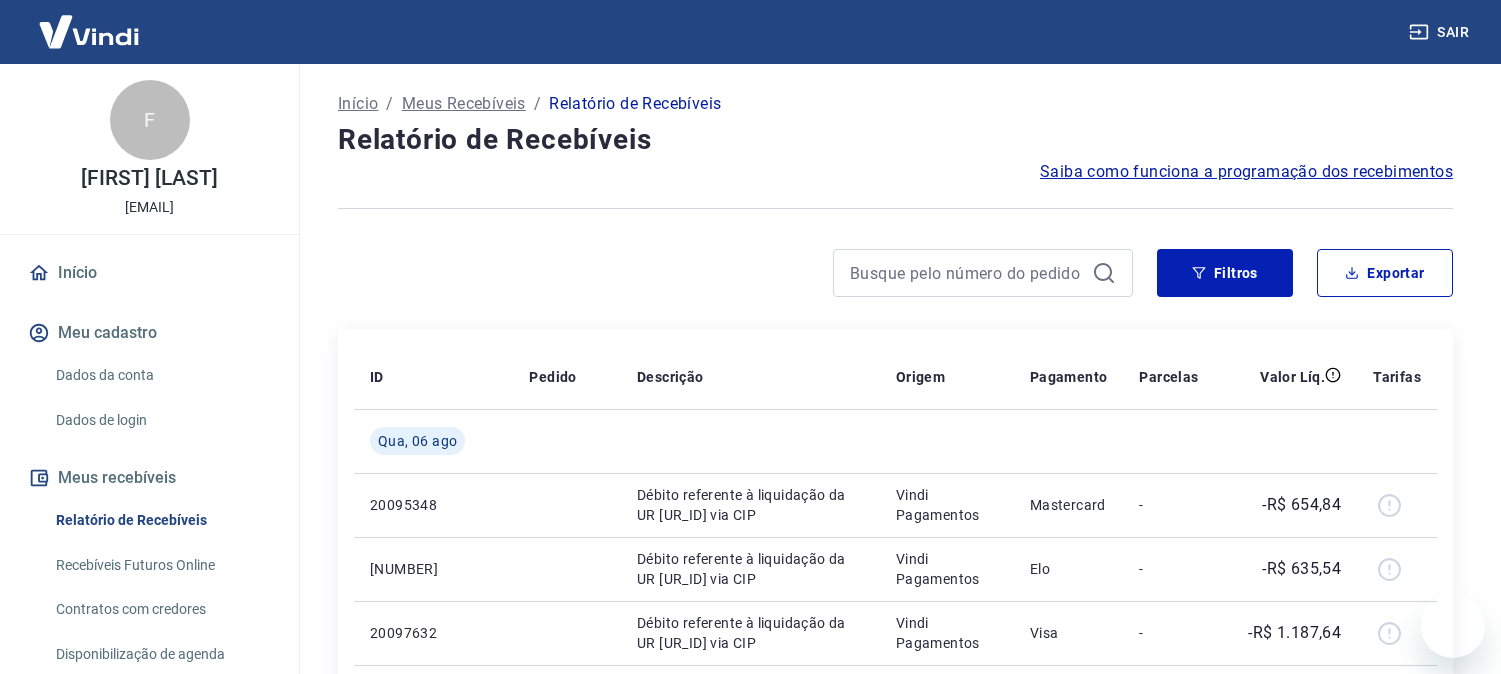 scroll, scrollTop: 0, scrollLeft: 0, axis: both 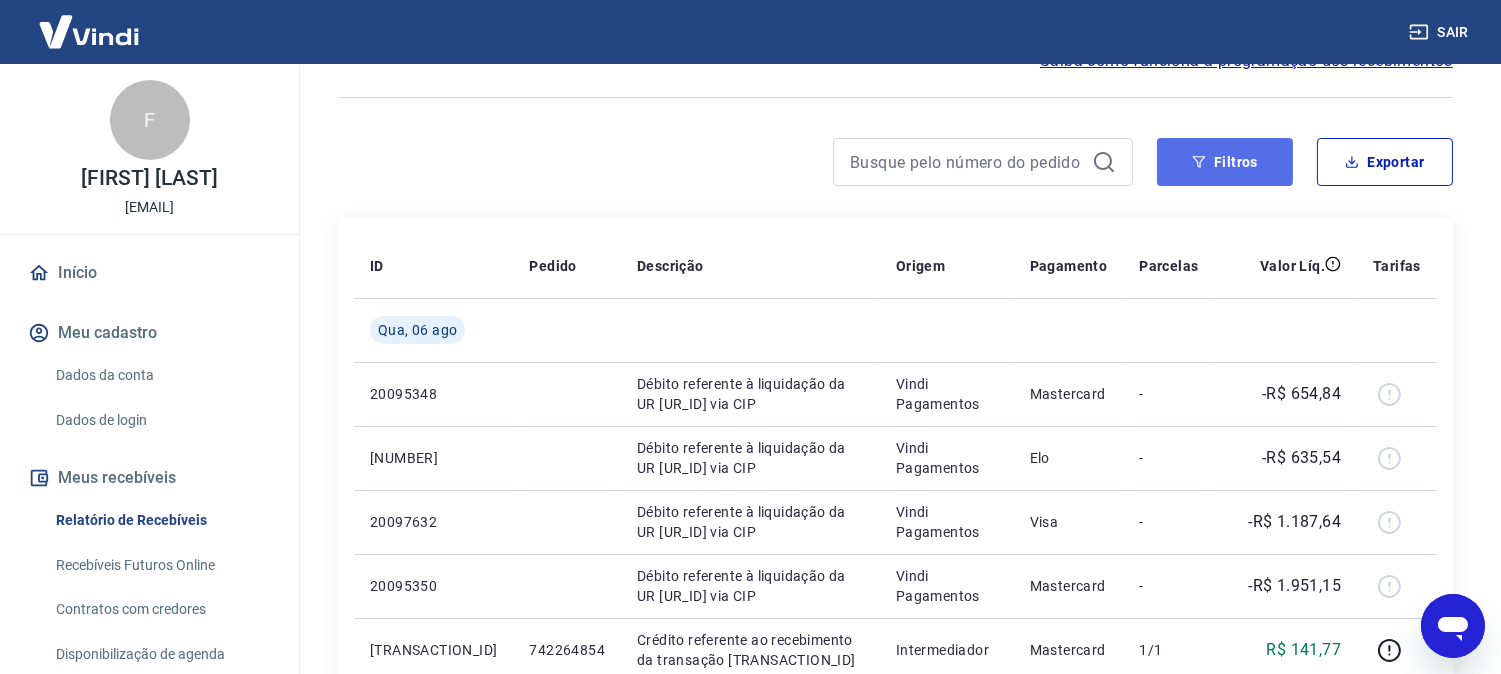 click 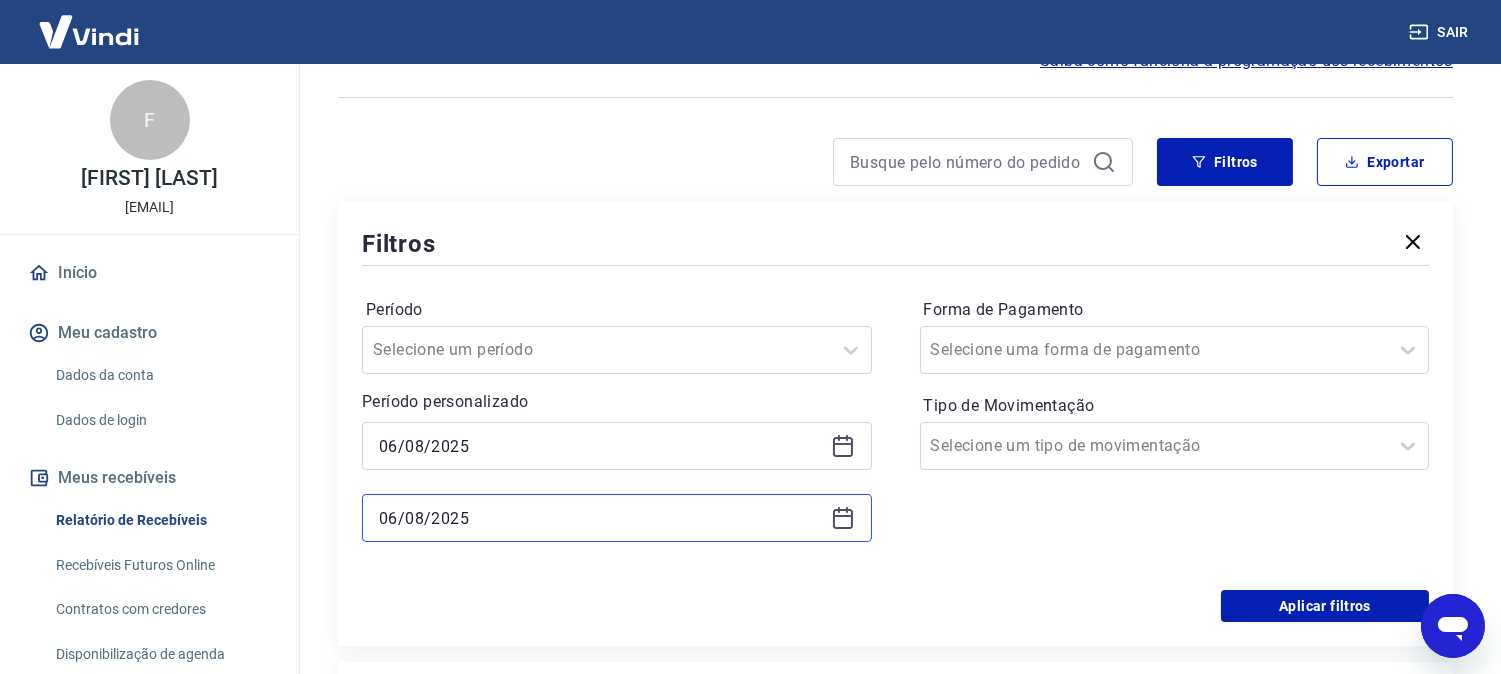 click on "06/08/2025" at bounding box center (601, 518) 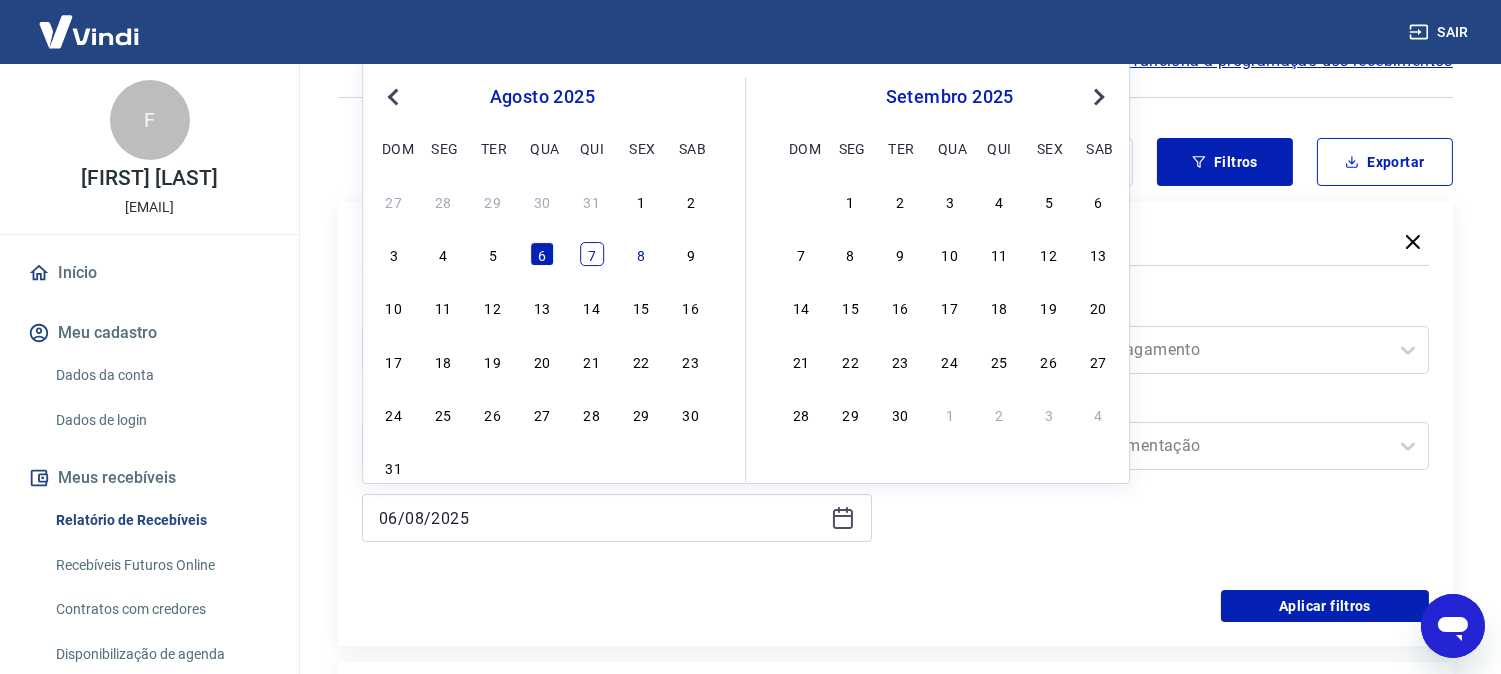 click on "7" at bounding box center [592, 254] 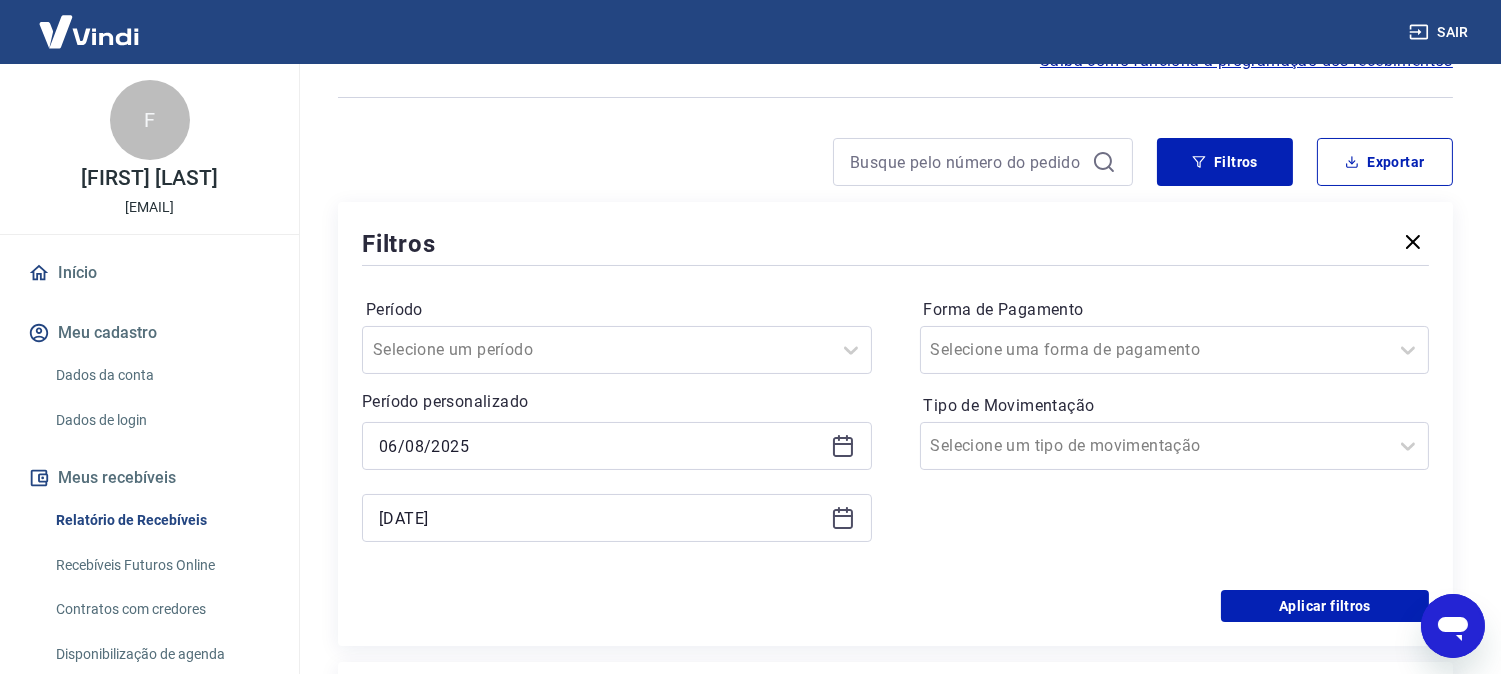 type on "07/08/2025" 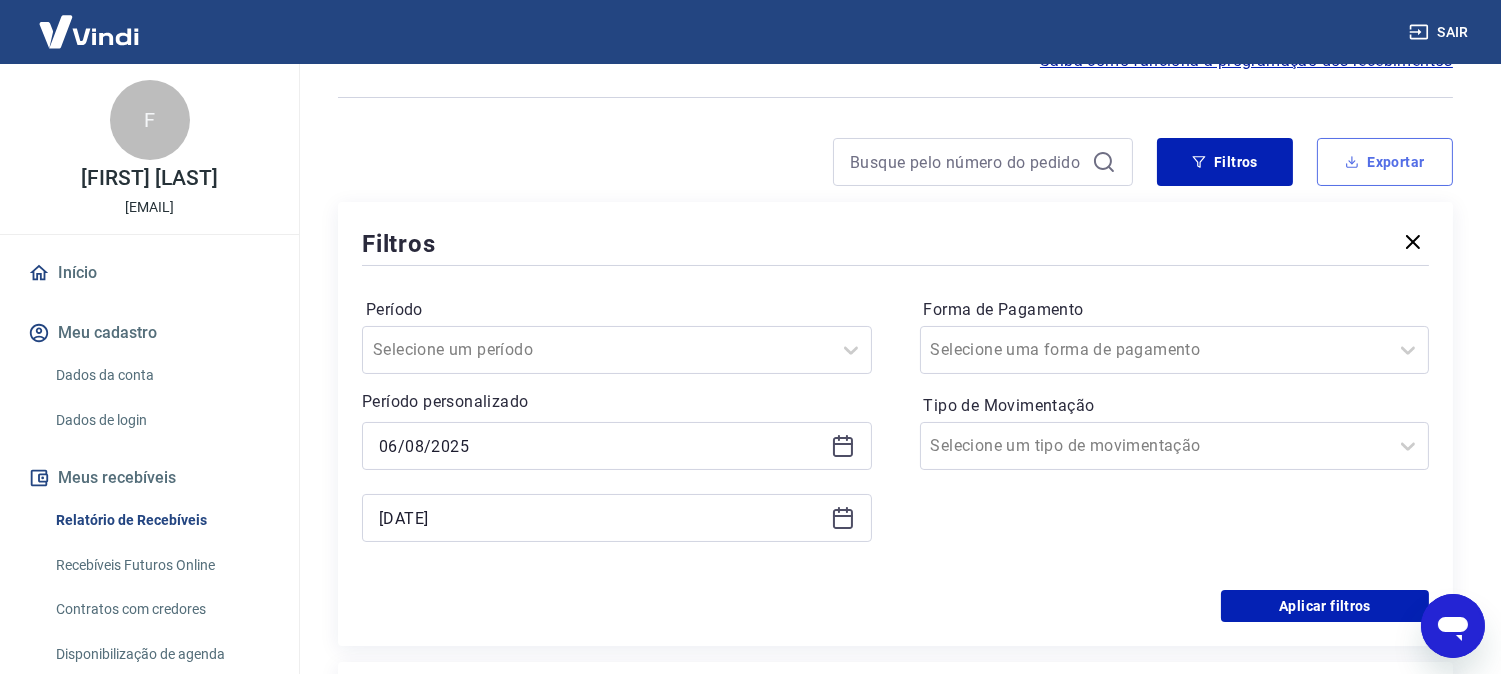 click 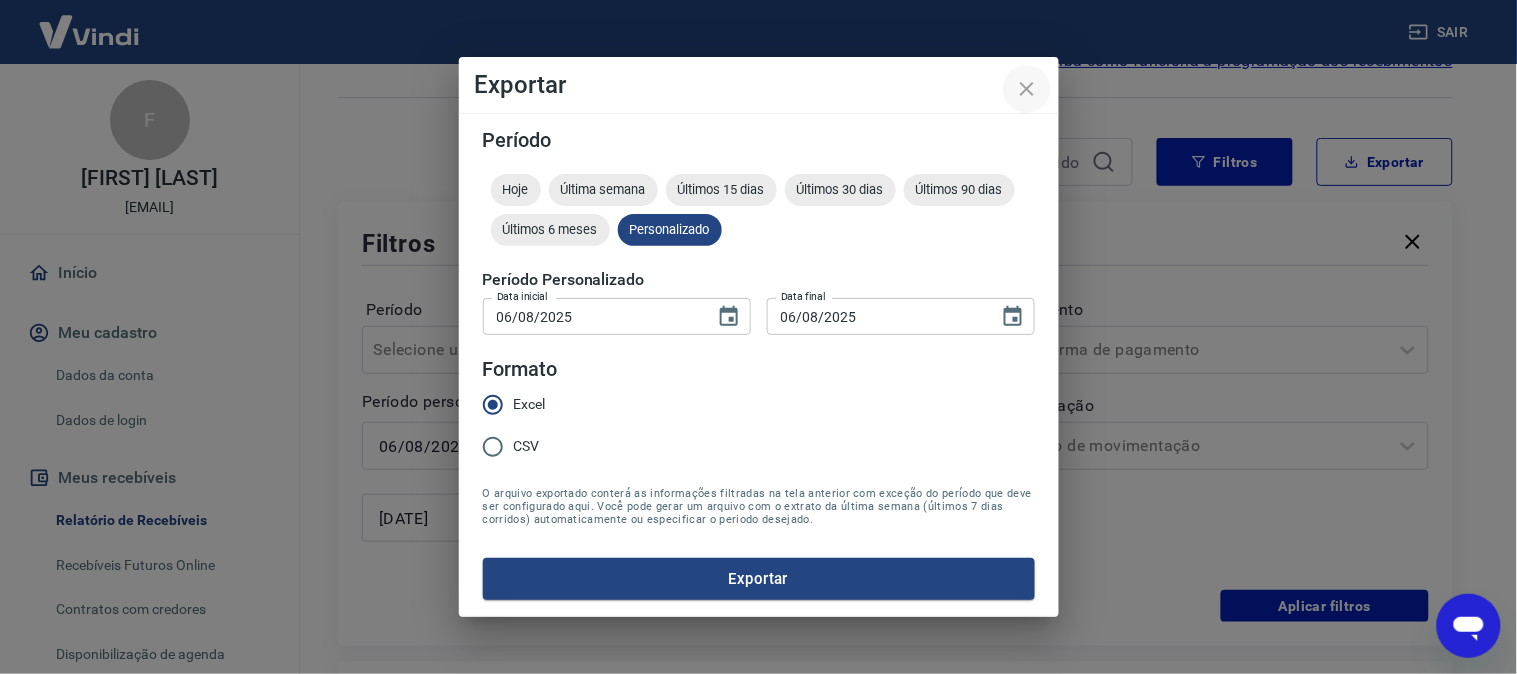click 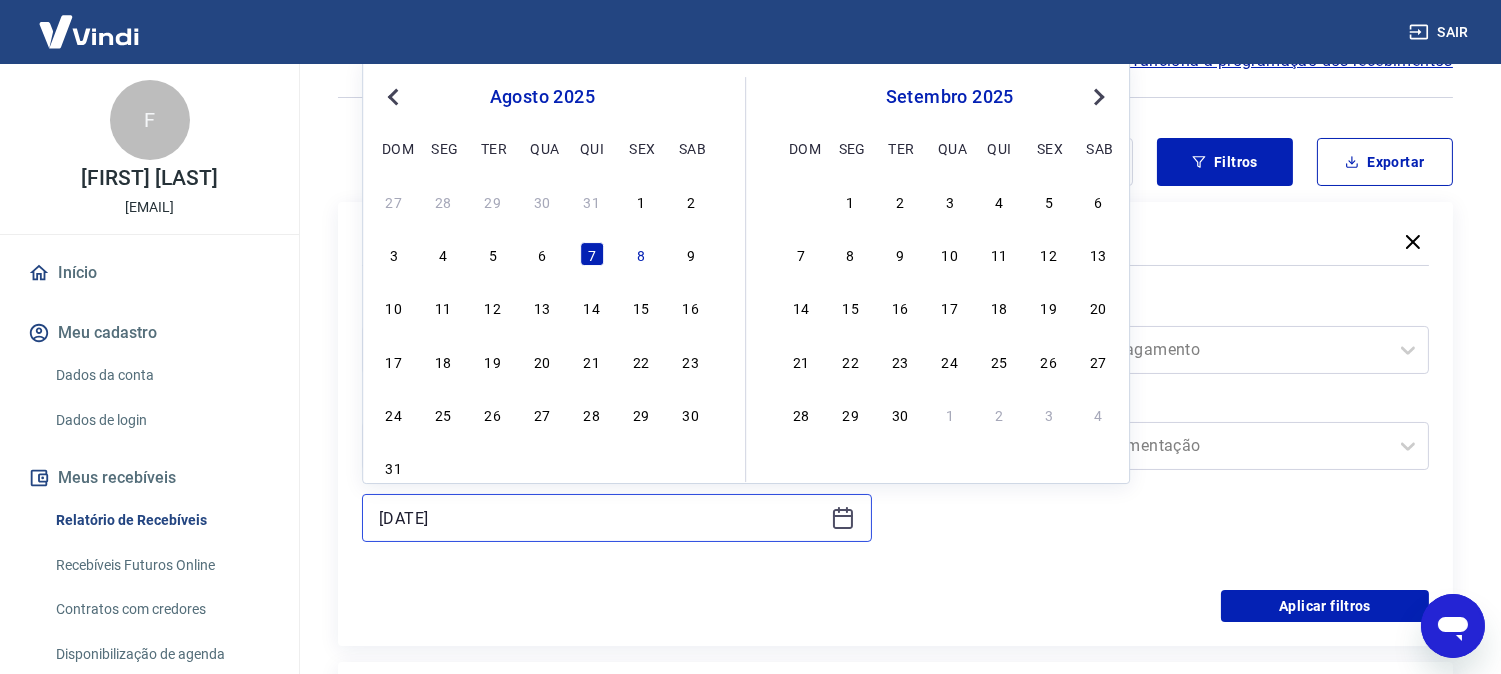 click on "07/08/2025" at bounding box center (601, 518) 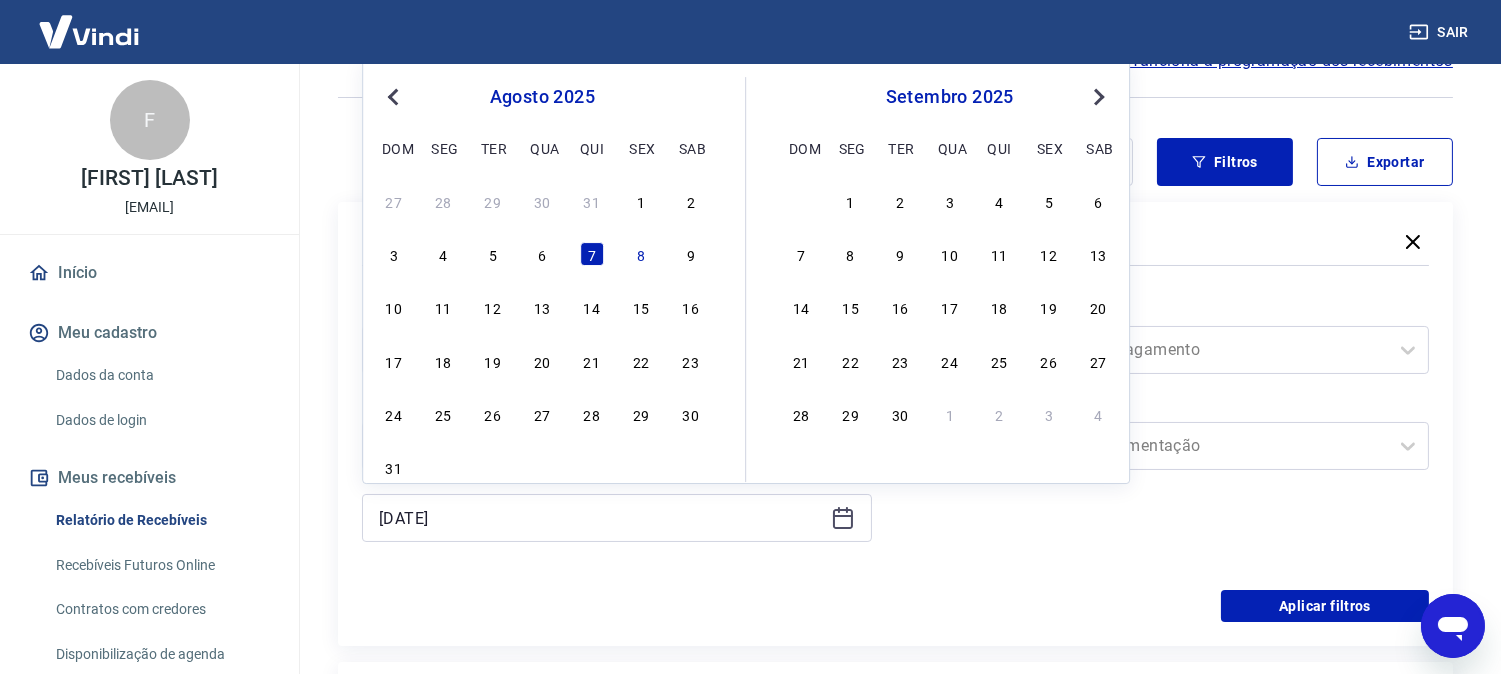 drag, startPoint x: 597, startPoint y: 592, endPoint x: 632, endPoint y: 547, distance: 57.00877 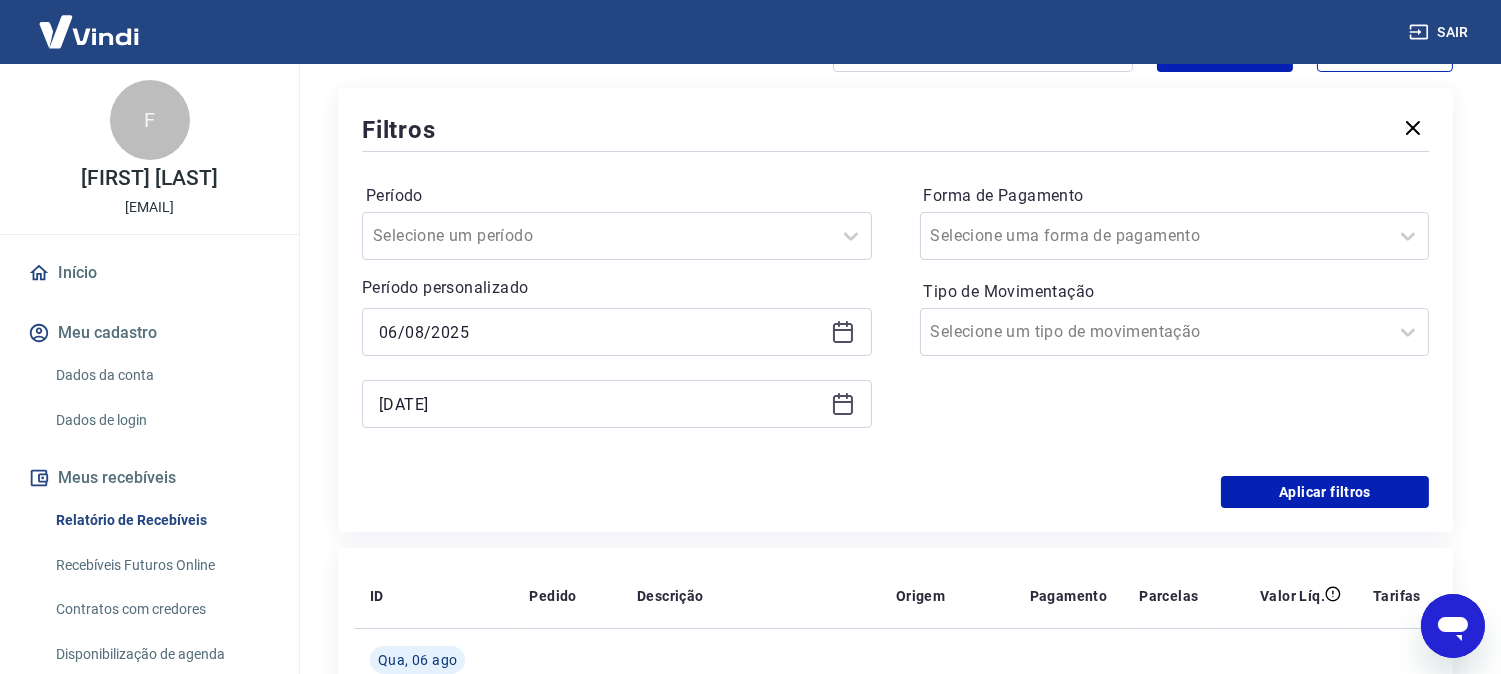 scroll, scrollTop: 111, scrollLeft: 0, axis: vertical 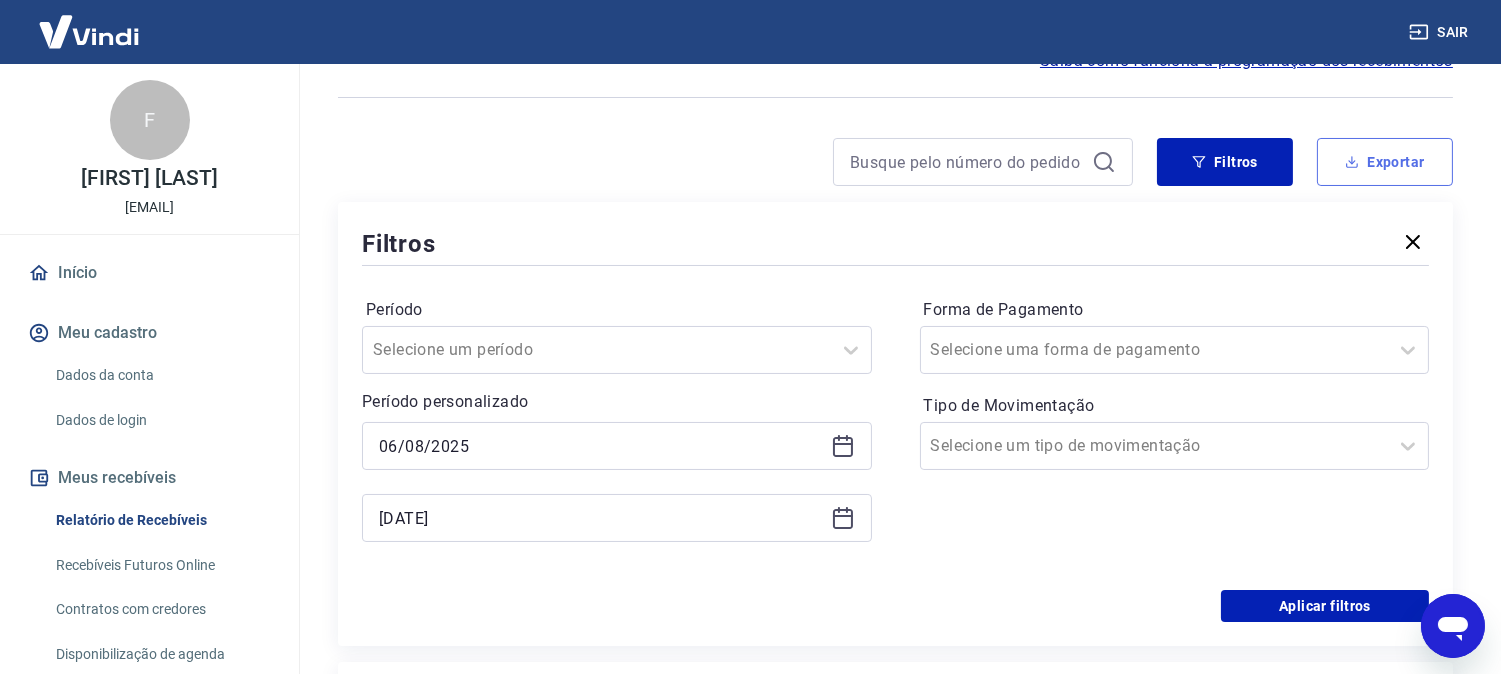 click on "Exportar" at bounding box center (1385, 162) 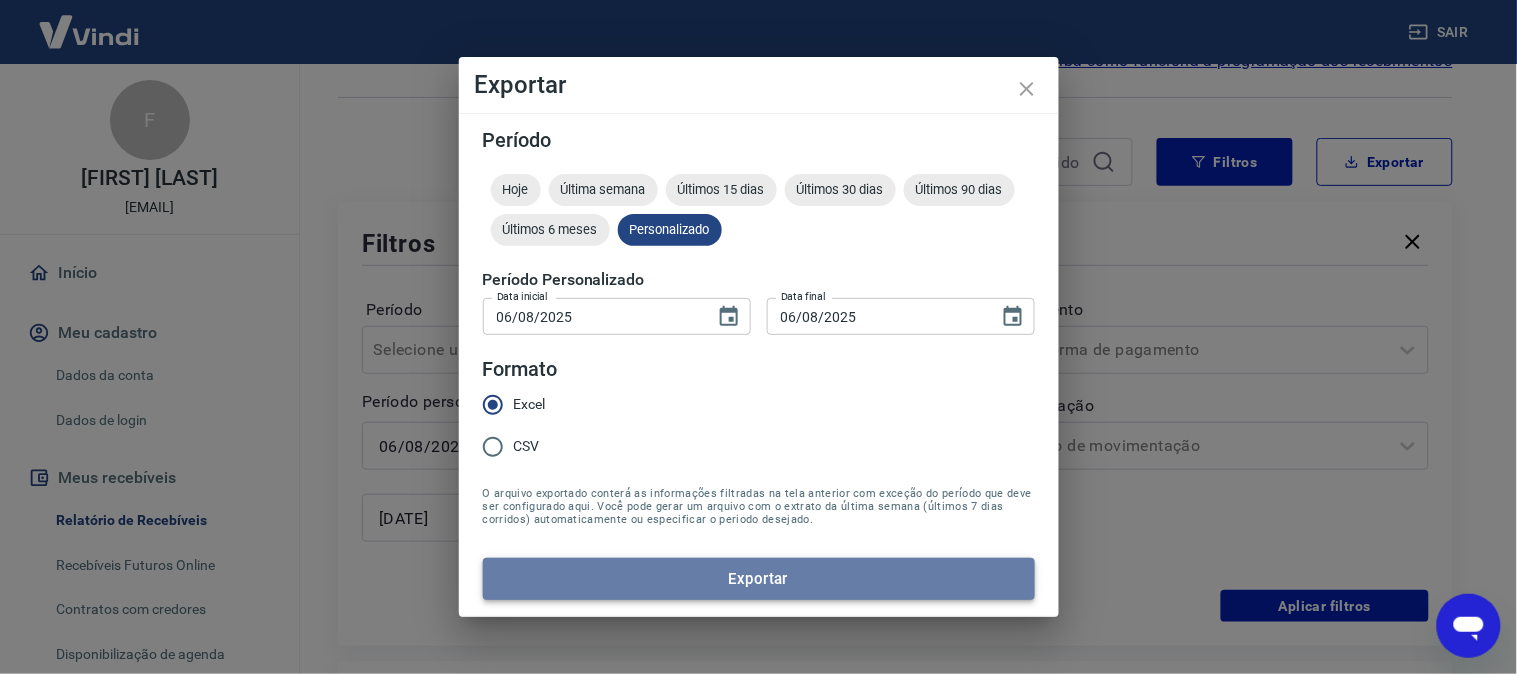 click on "Exportar" at bounding box center (759, 579) 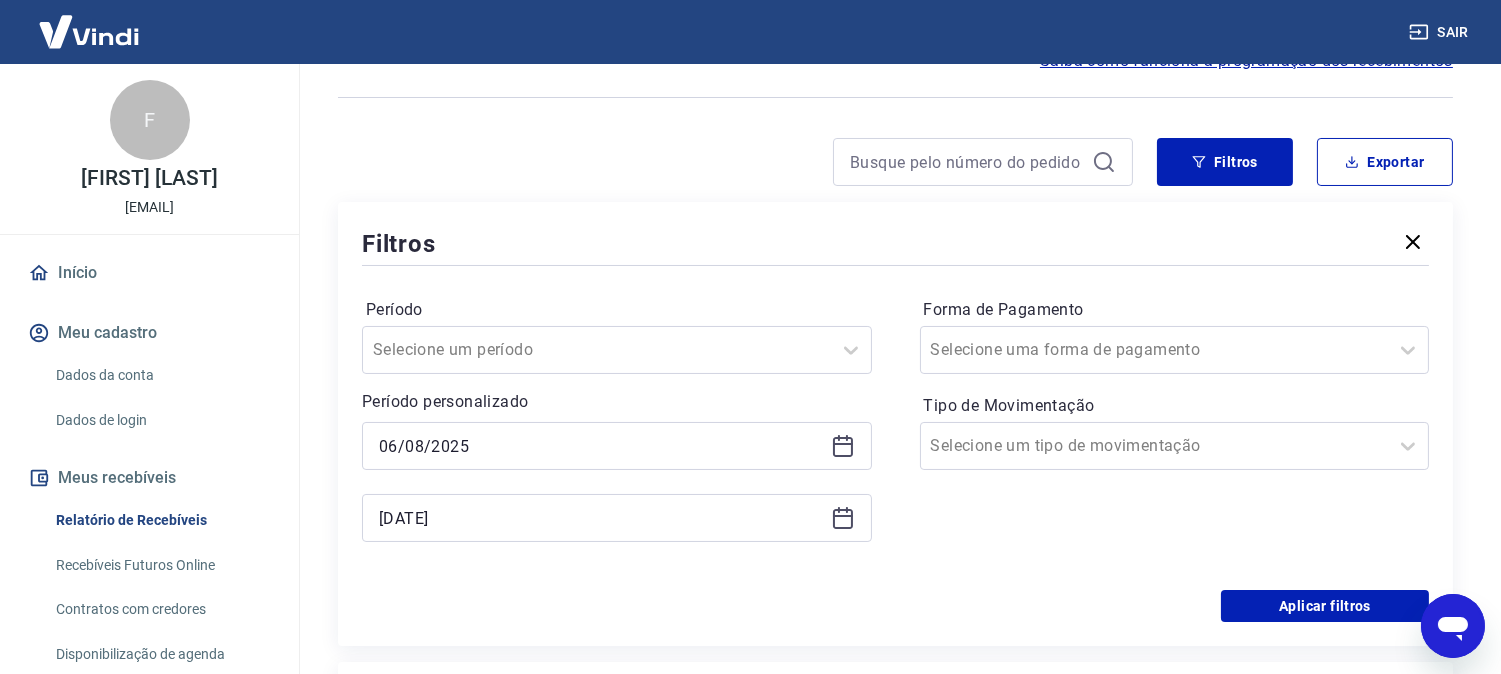click on "Filtros" at bounding box center (895, 243) 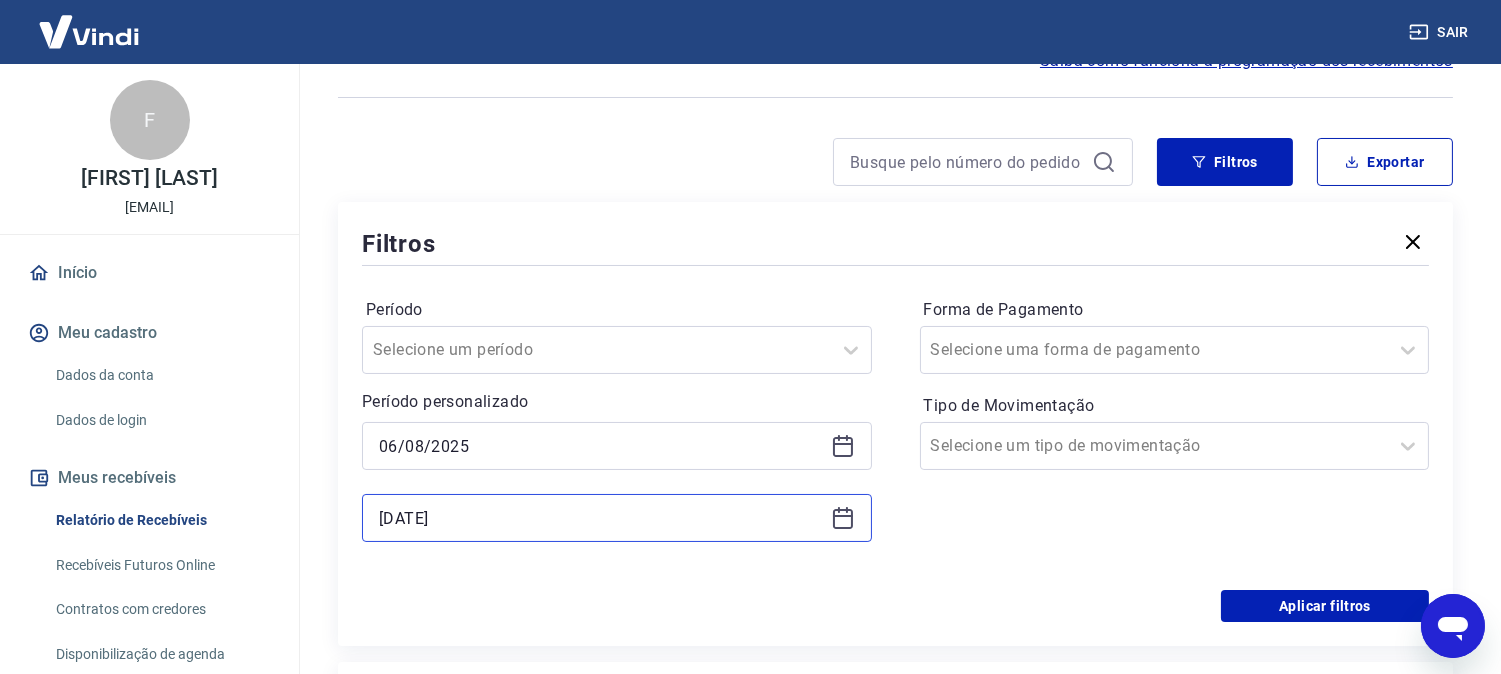 click on "07/08/2025" at bounding box center (601, 518) 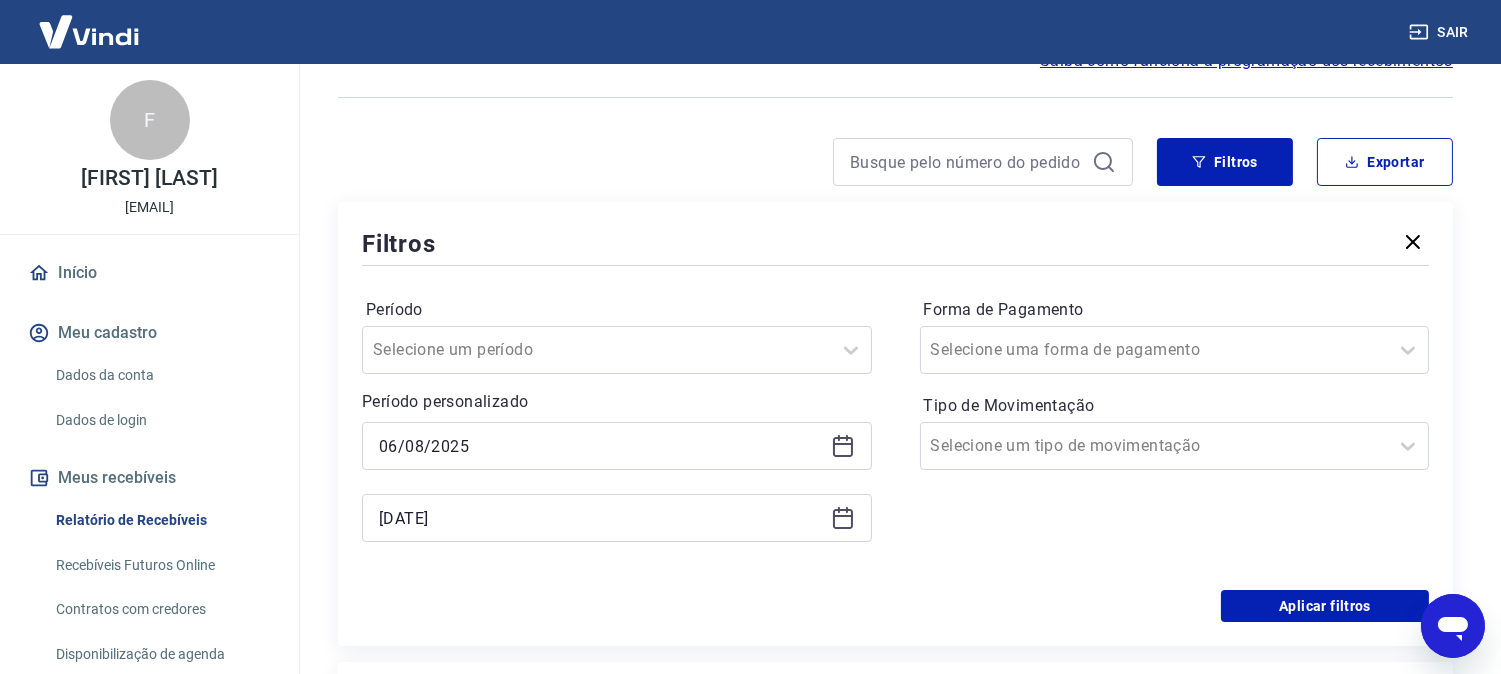 drag, startPoint x: 1001, startPoint y: 593, endPoint x: 1326, endPoint y: 506, distance: 336.44315 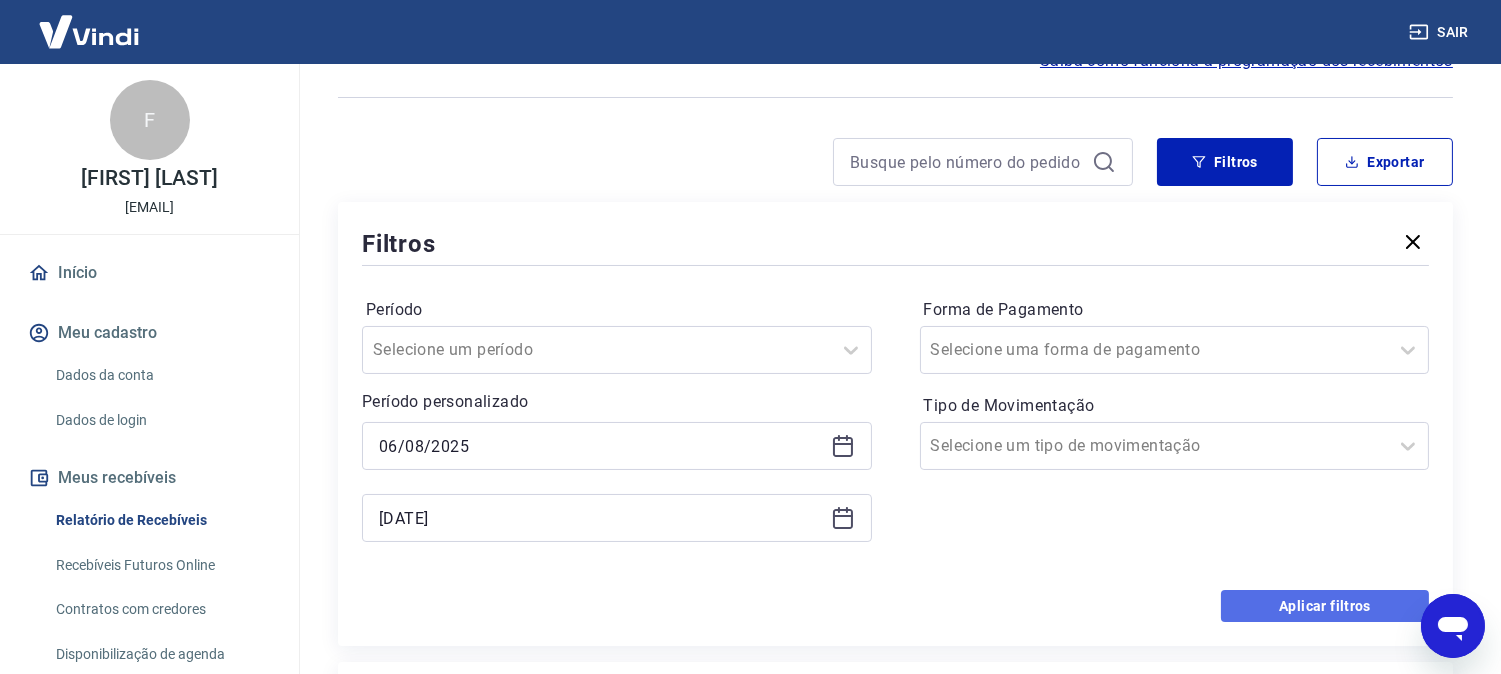 click on "Aplicar filtros" at bounding box center [1325, 606] 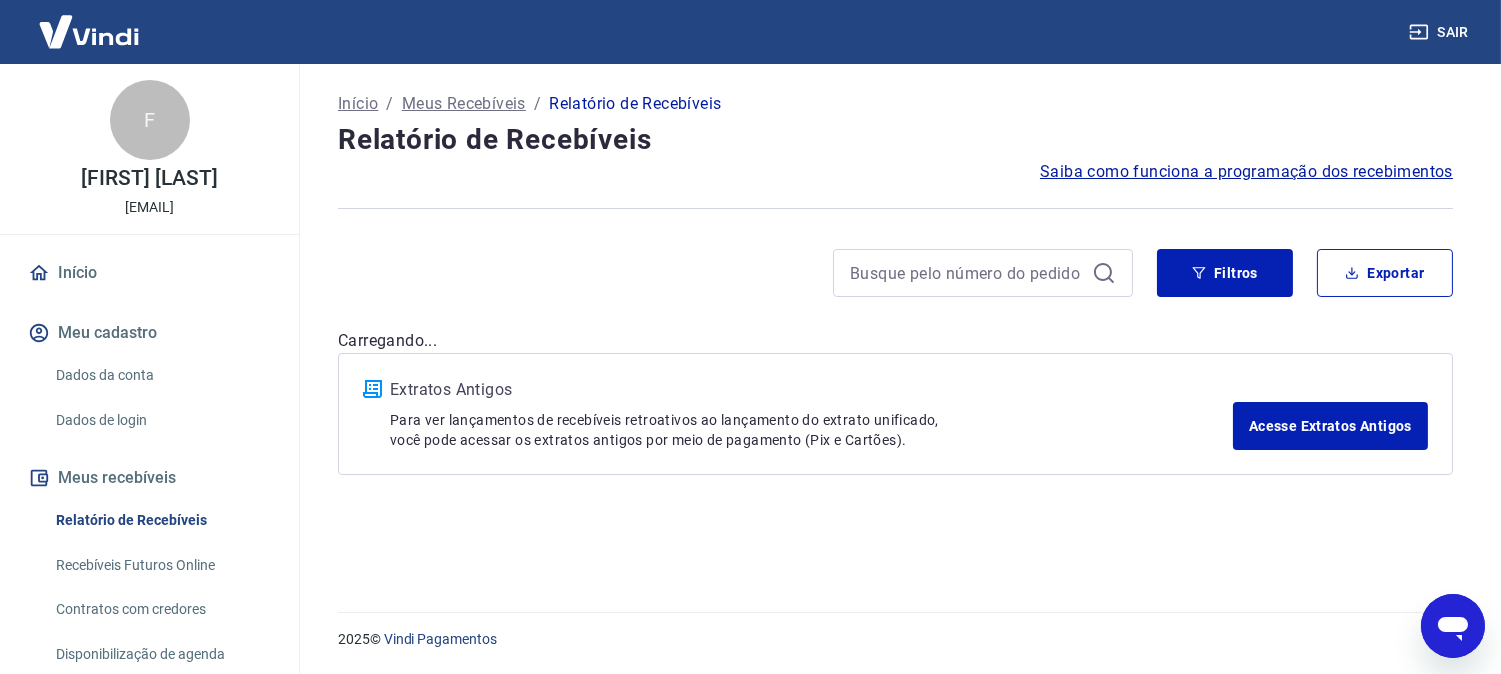 scroll, scrollTop: 0, scrollLeft: 0, axis: both 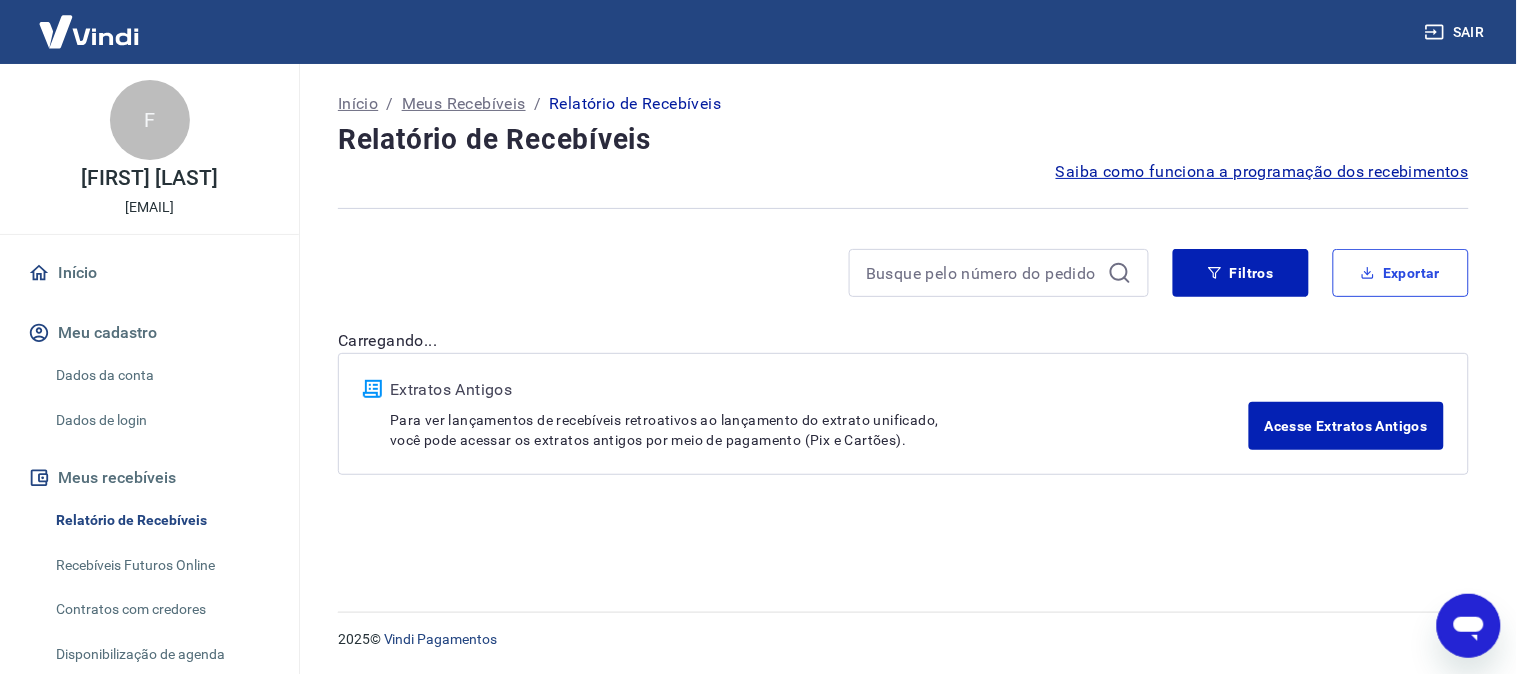 click on "Exportar" at bounding box center [1401, 273] 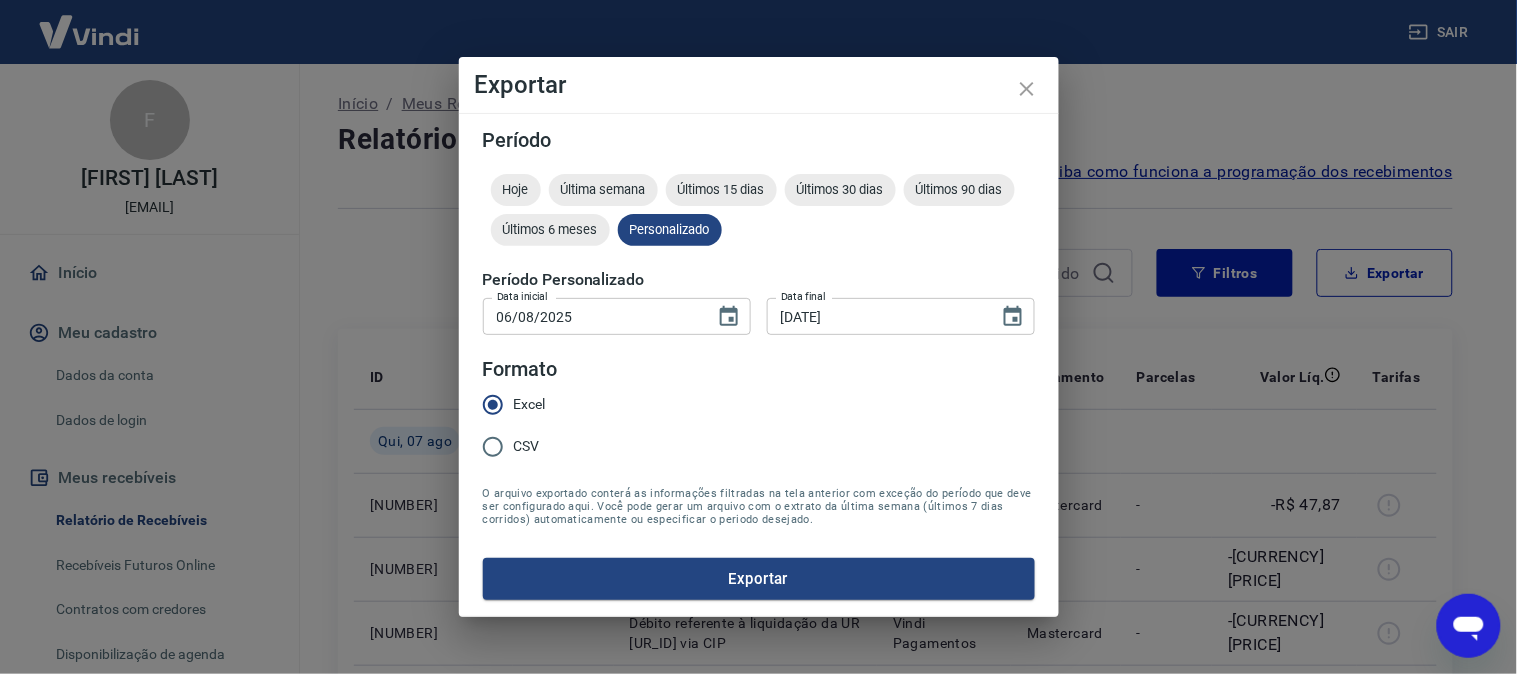 type on "07/08/2025" 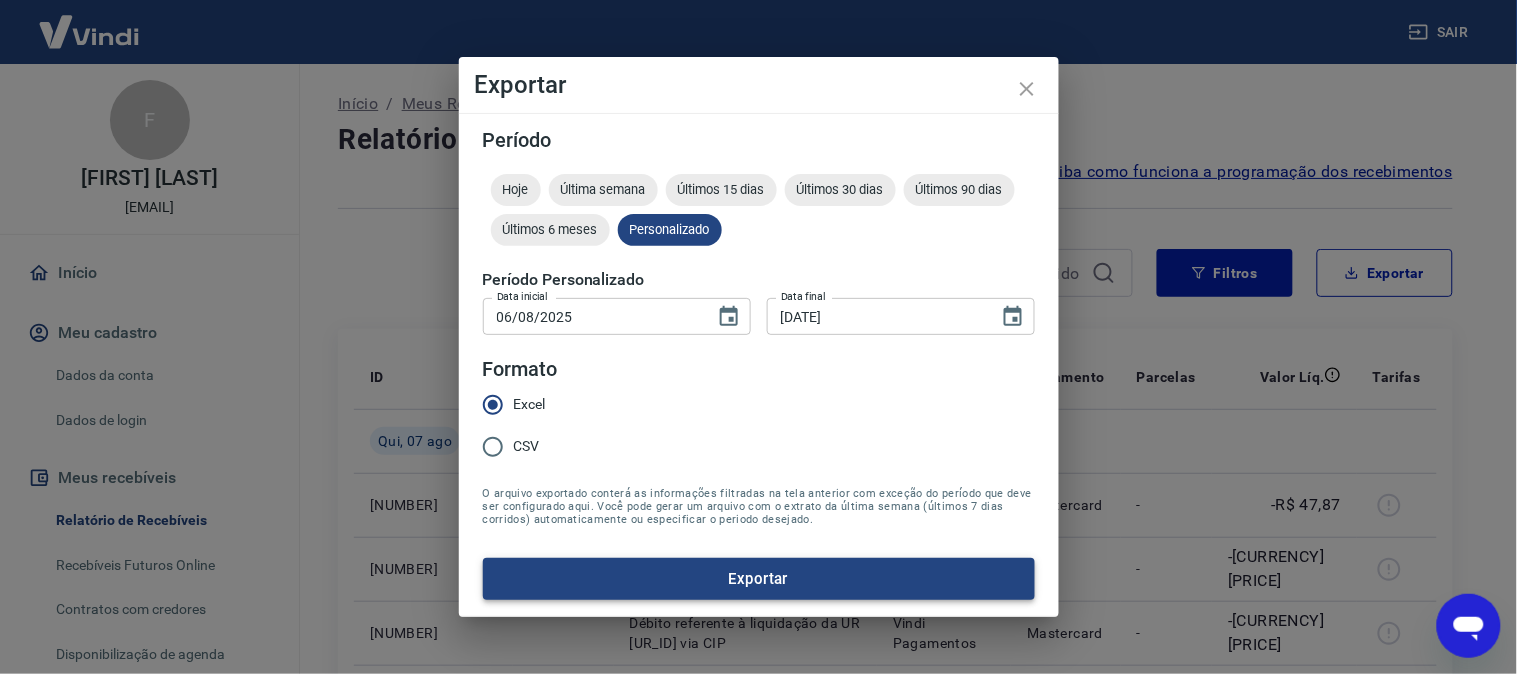 click on "Exportar" at bounding box center [759, 579] 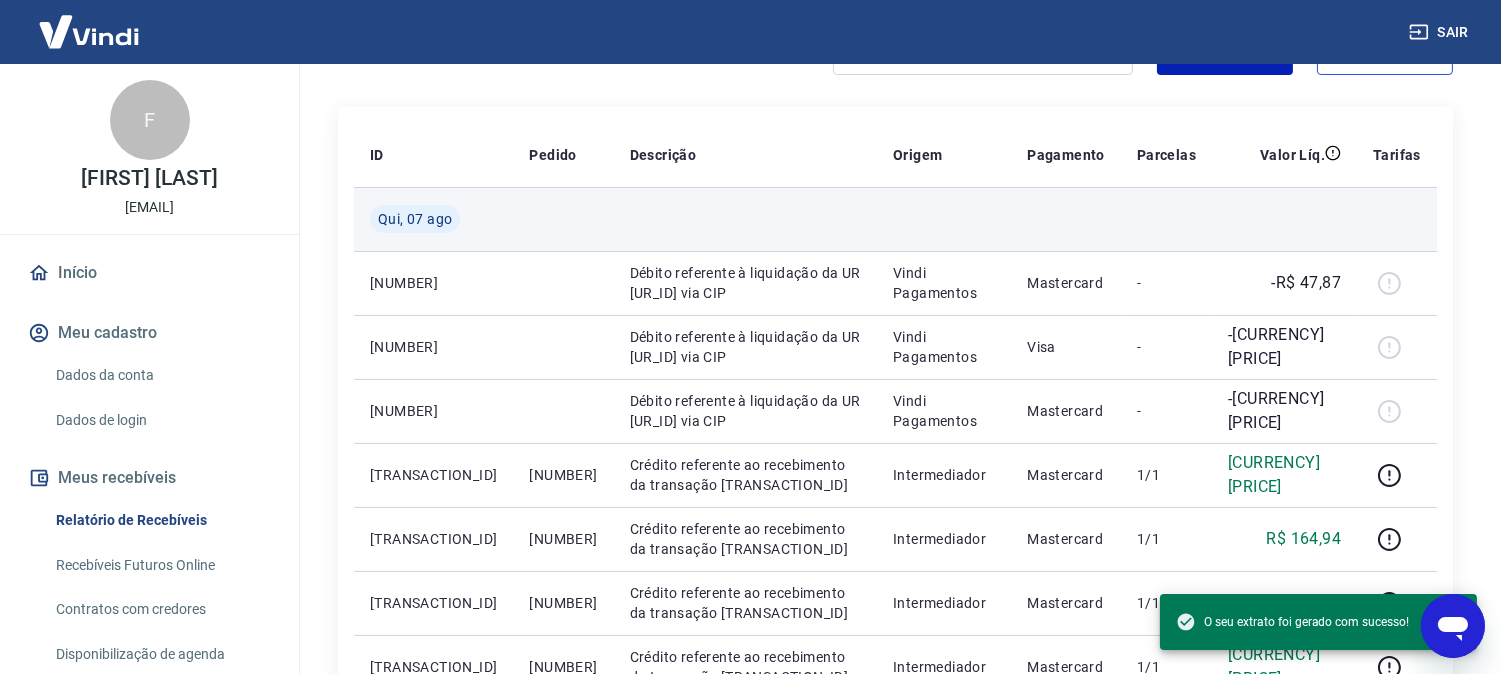 scroll, scrollTop: 0, scrollLeft: 0, axis: both 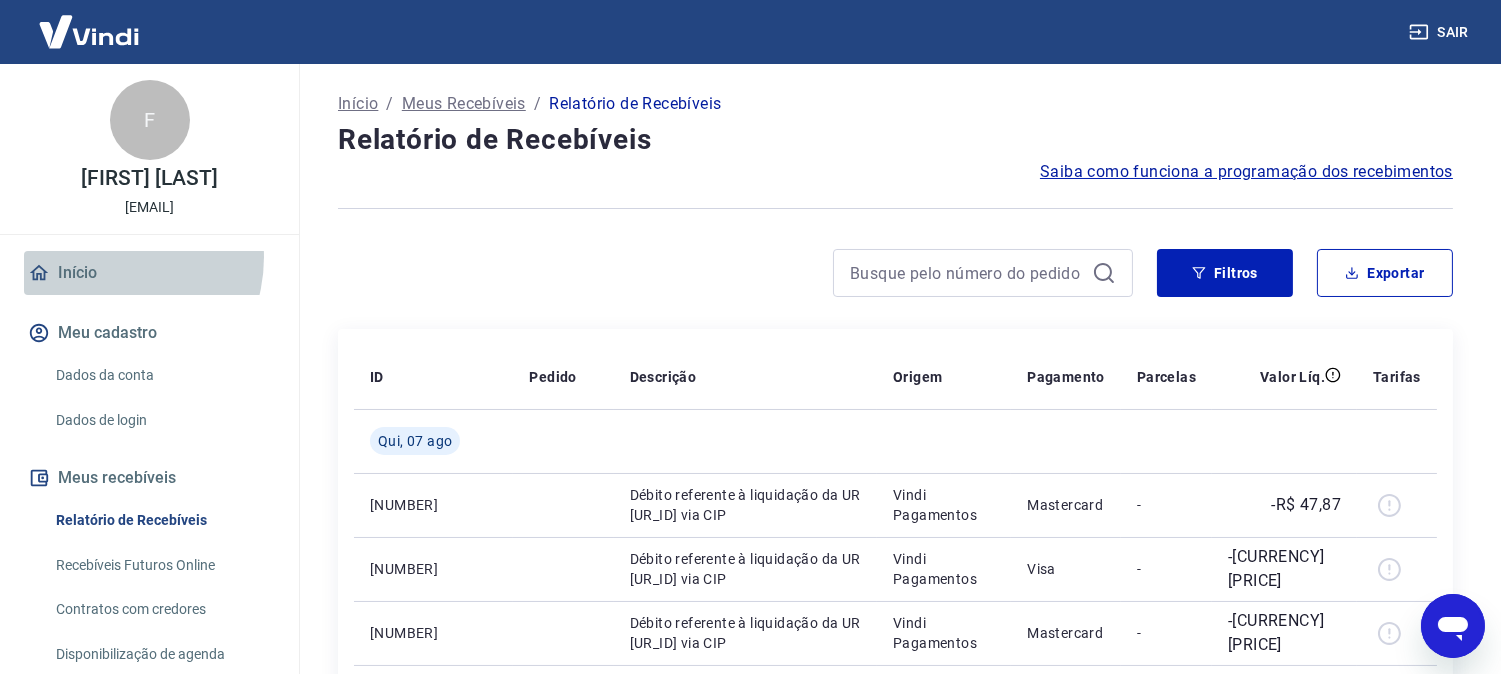click on "Início" at bounding box center [149, 273] 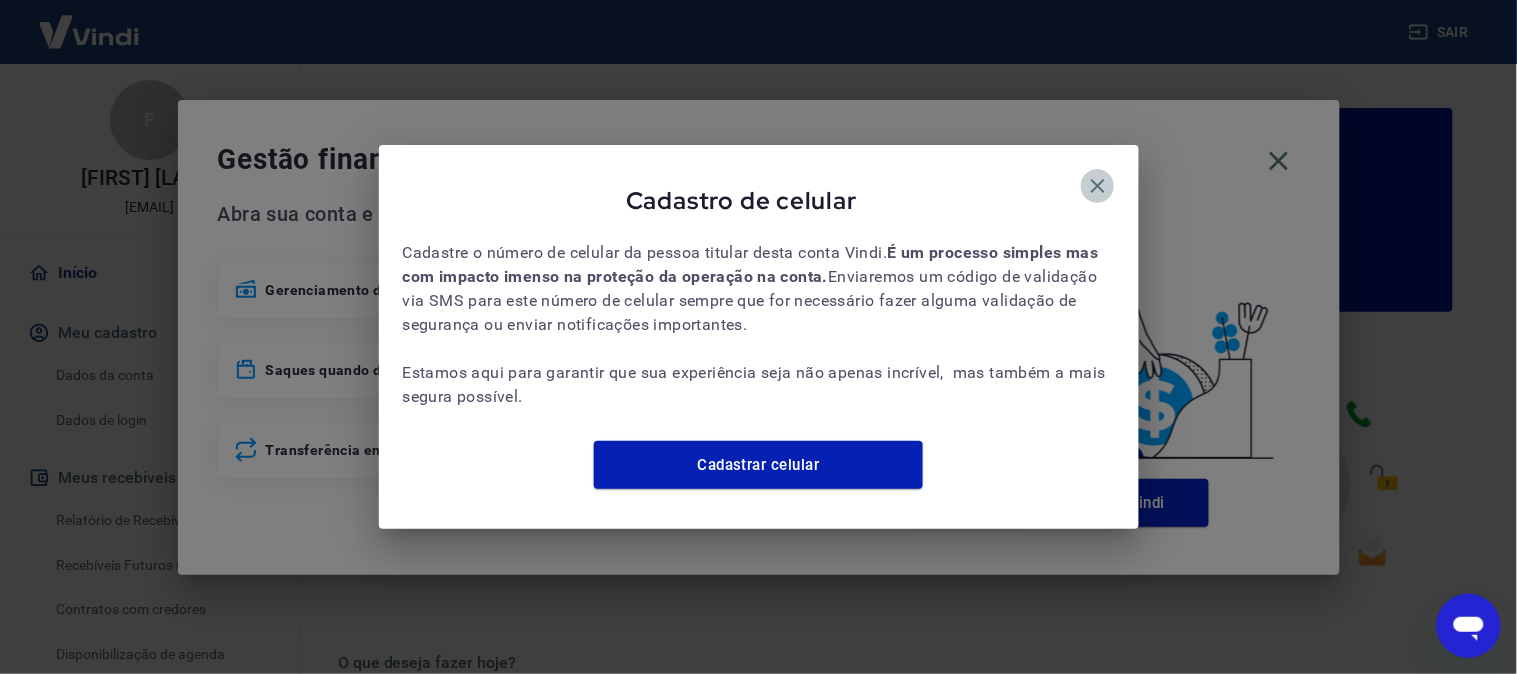 click 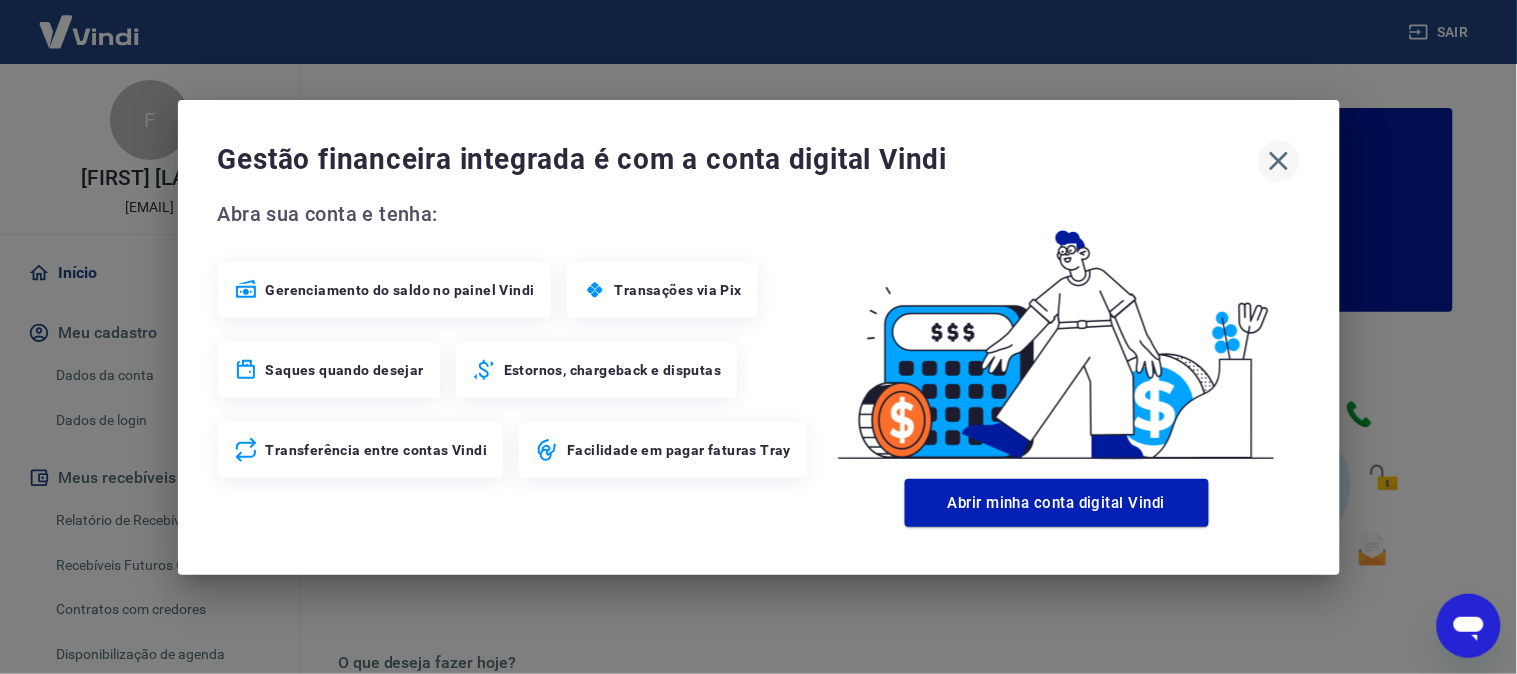 click 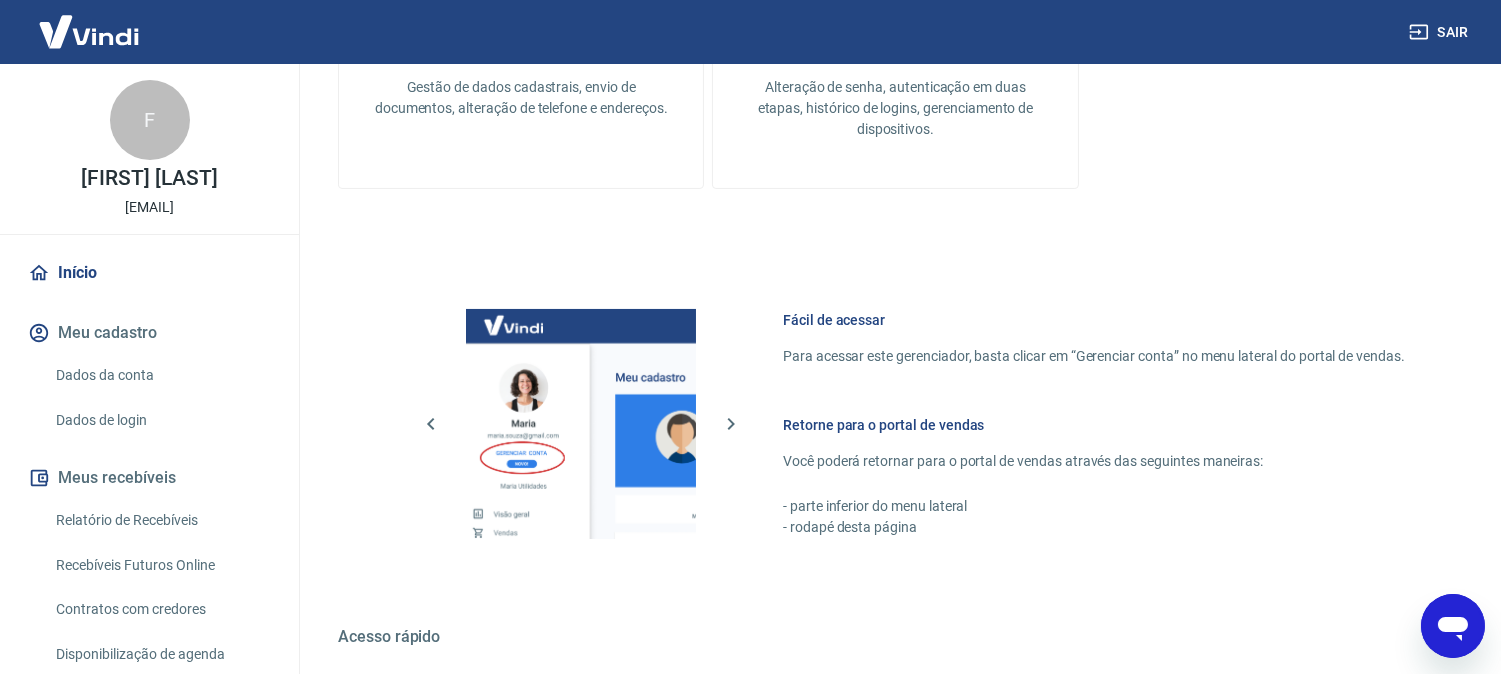 scroll, scrollTop: 1000, scrollLeft: 0, axis: vertical 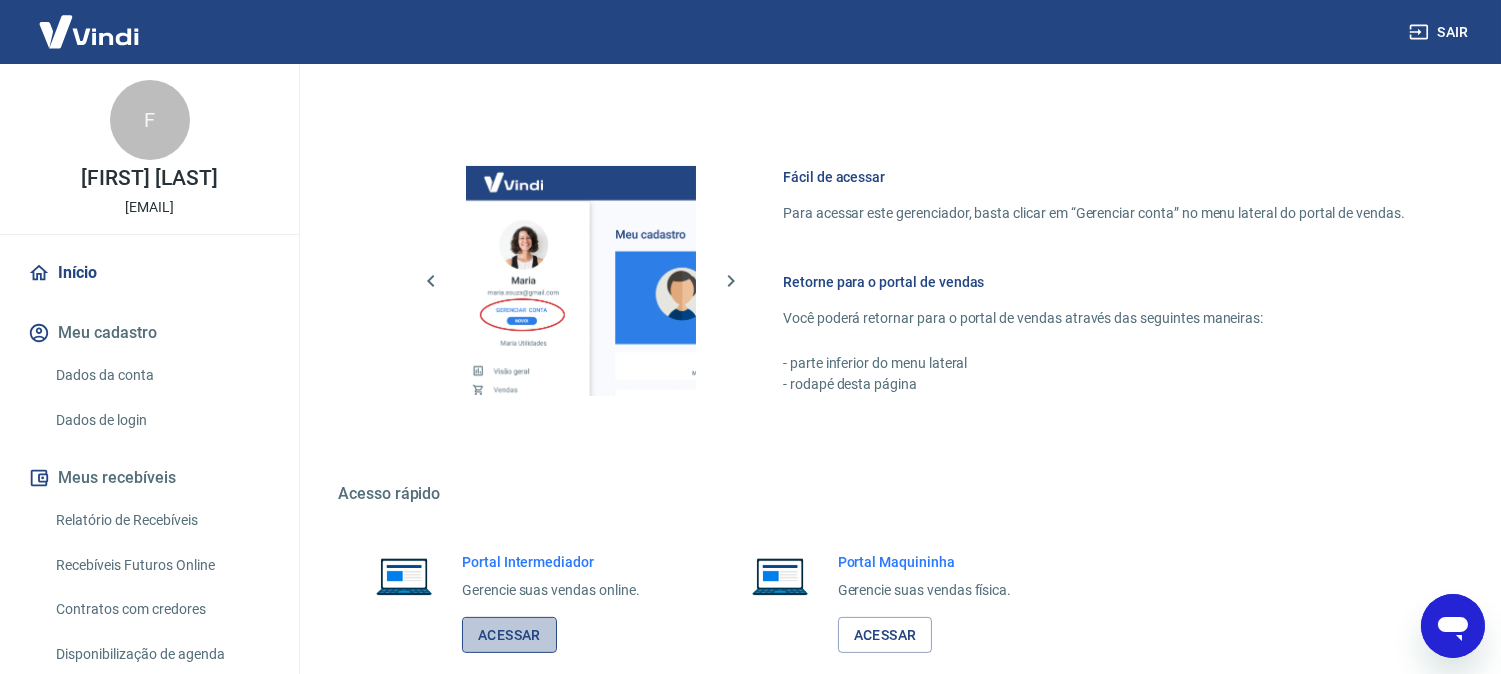 click on "Acessar" at bounding box center [509, 635] 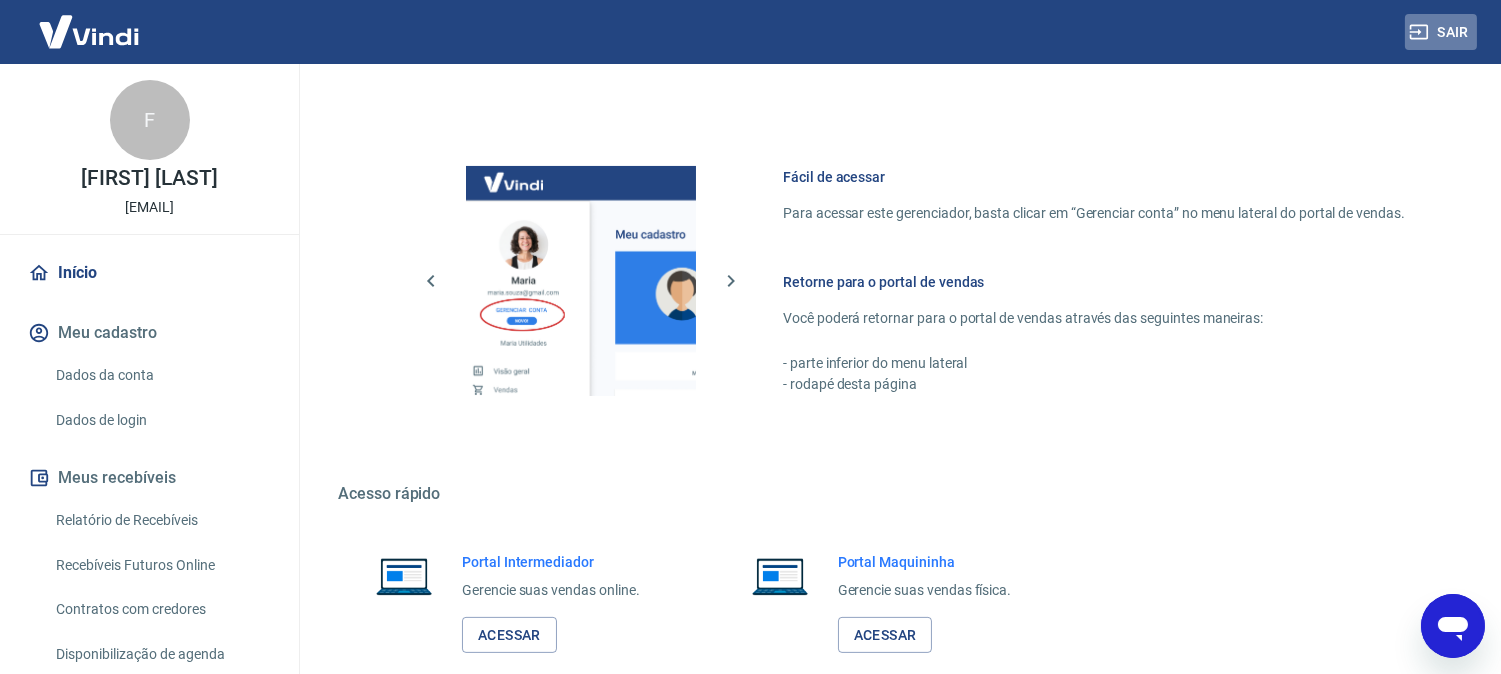 click on "Sair" at bounding box center [1441, 32] 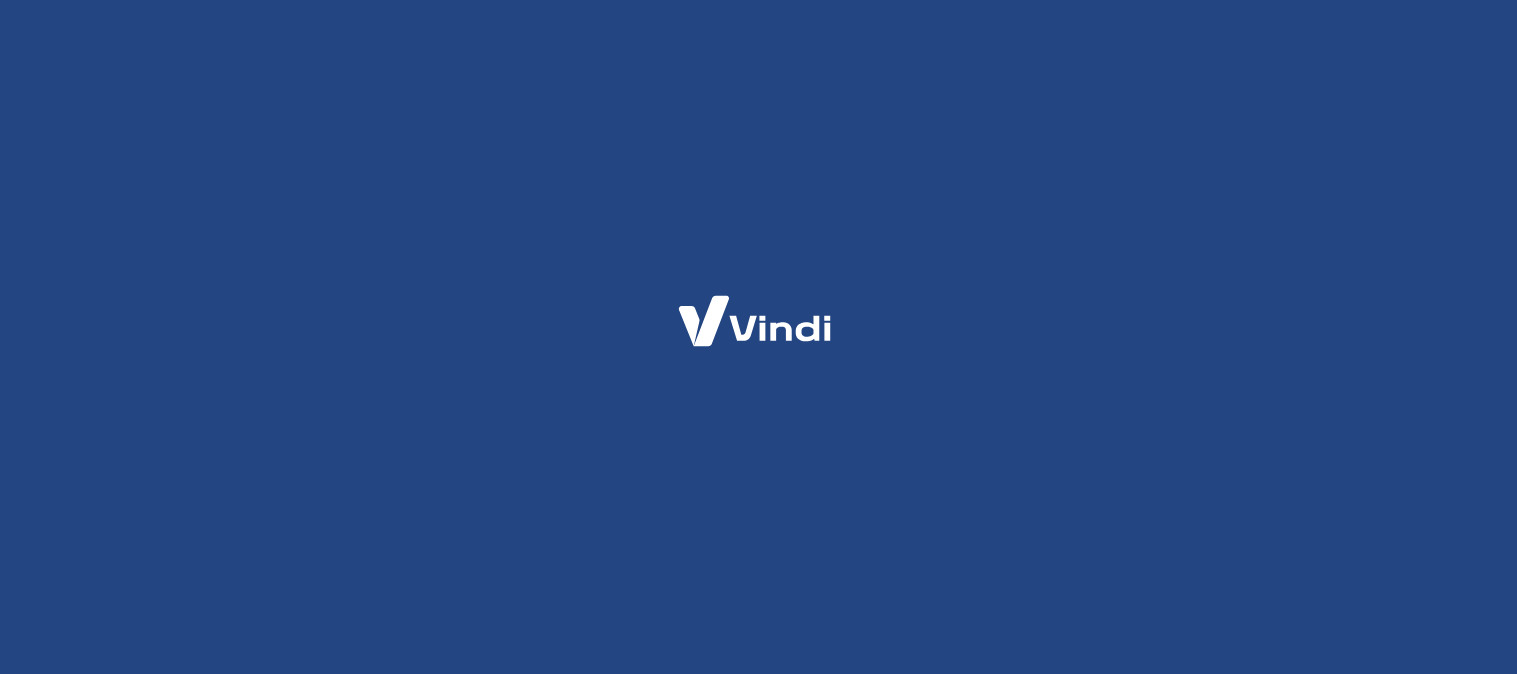 scroll, scrollTop: 0, scrollLeft: 0, axis: both 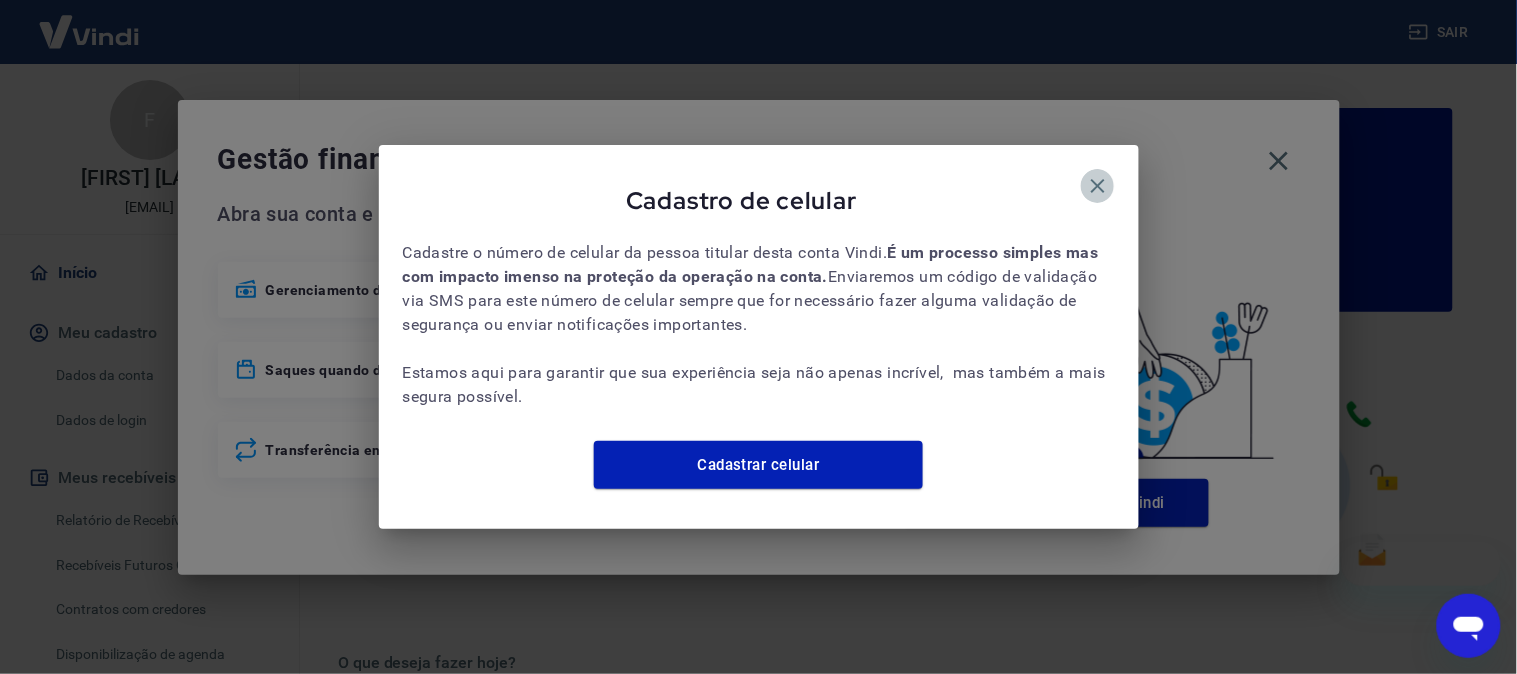 click 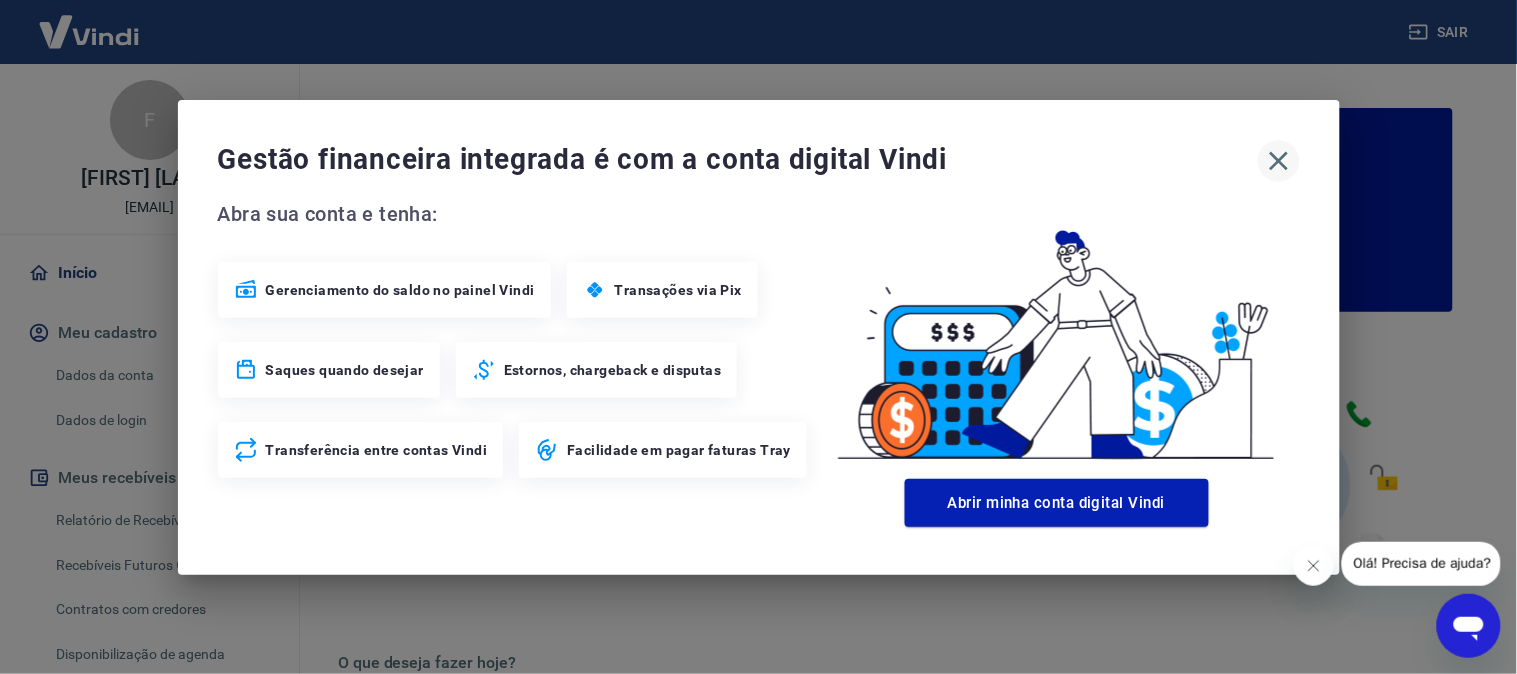 drag, startPoint x: 1274, startPoint y: 172, endPoint x: 1284, endPoint y: 167, distance: 11.18034 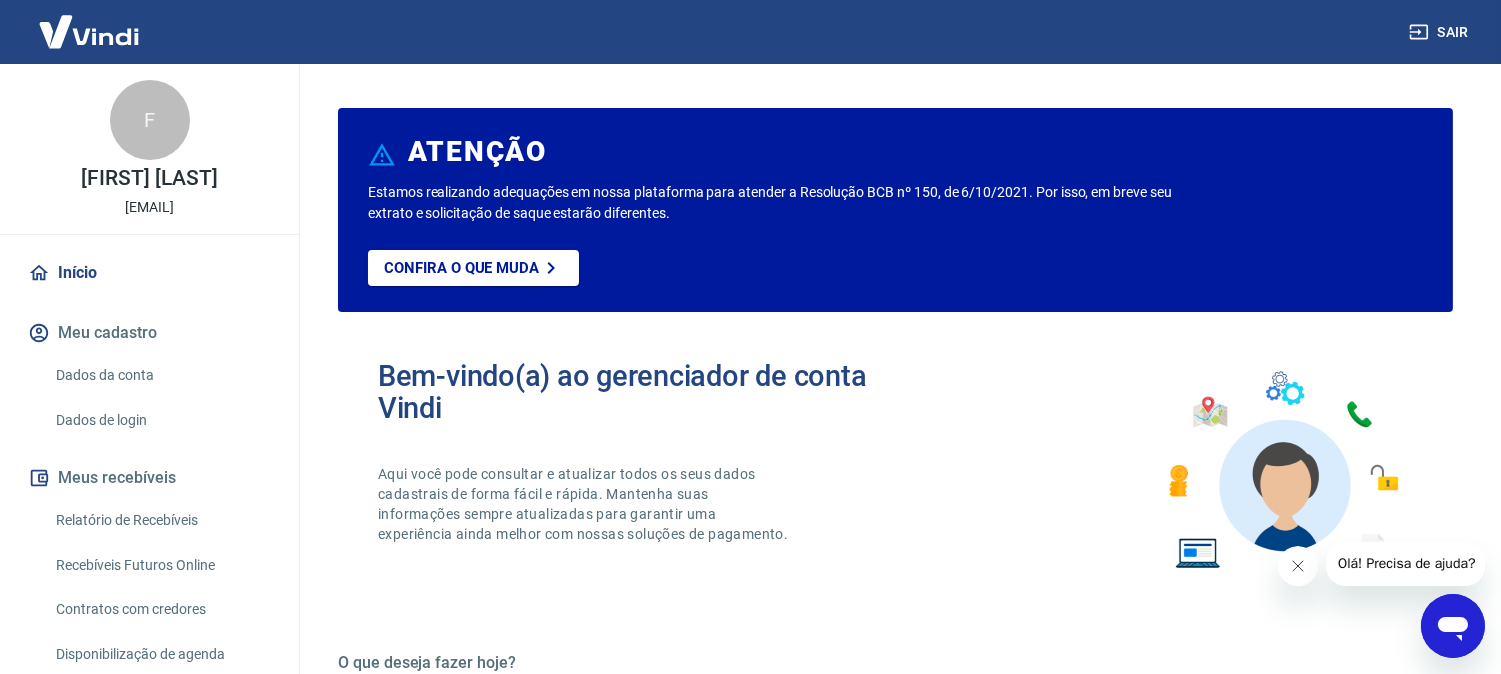 click on "Relatório de Recebíveis" at bounding box center [161, 520] 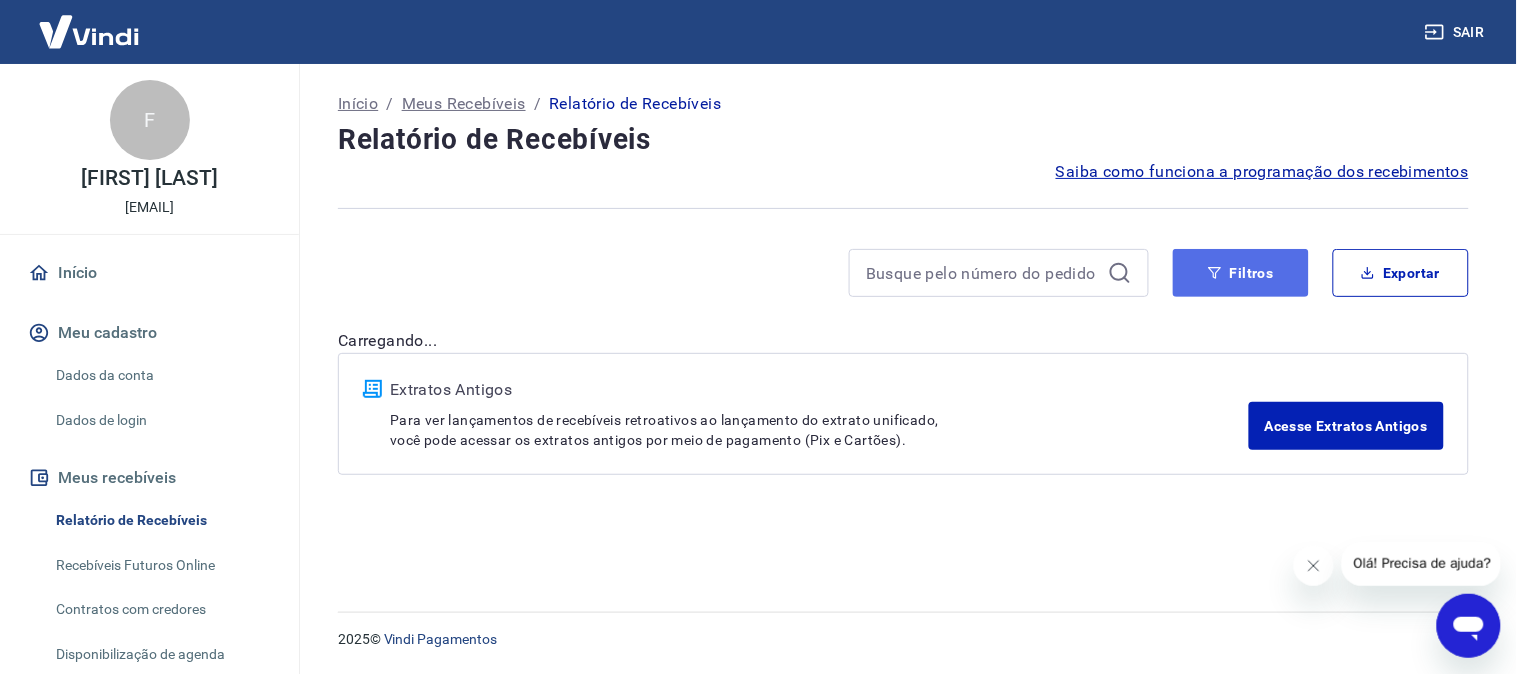 click on "Filtros" at bounding box center [1241, 273] 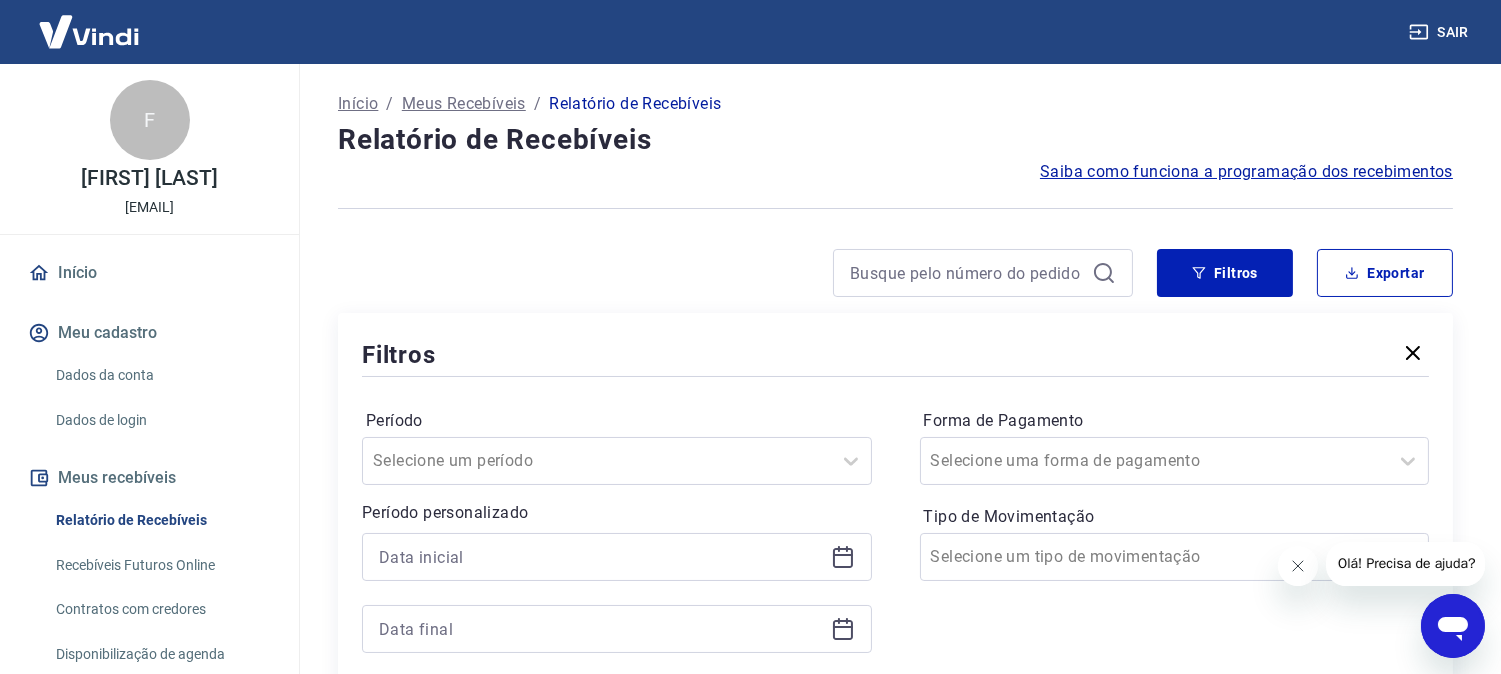 click at bounding box center [617, 593] 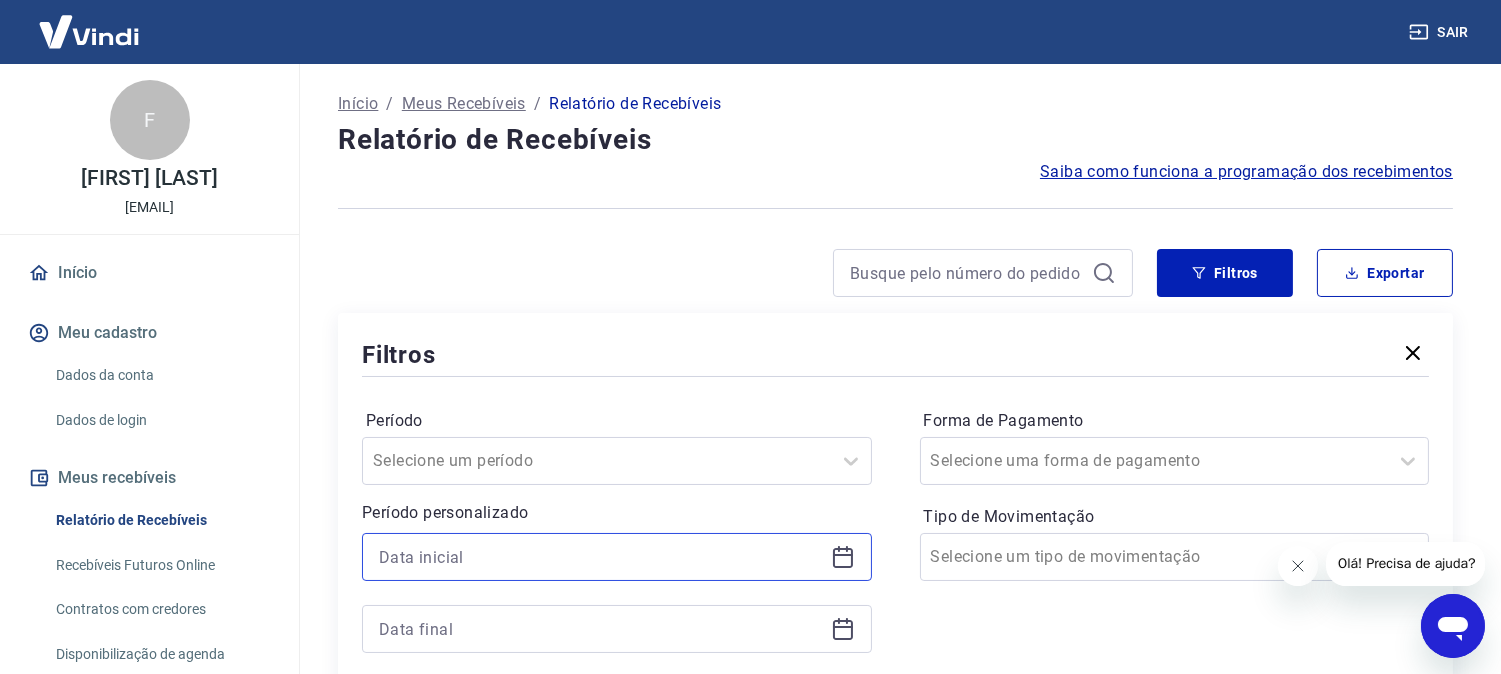 click at bounding box center [601, 557] 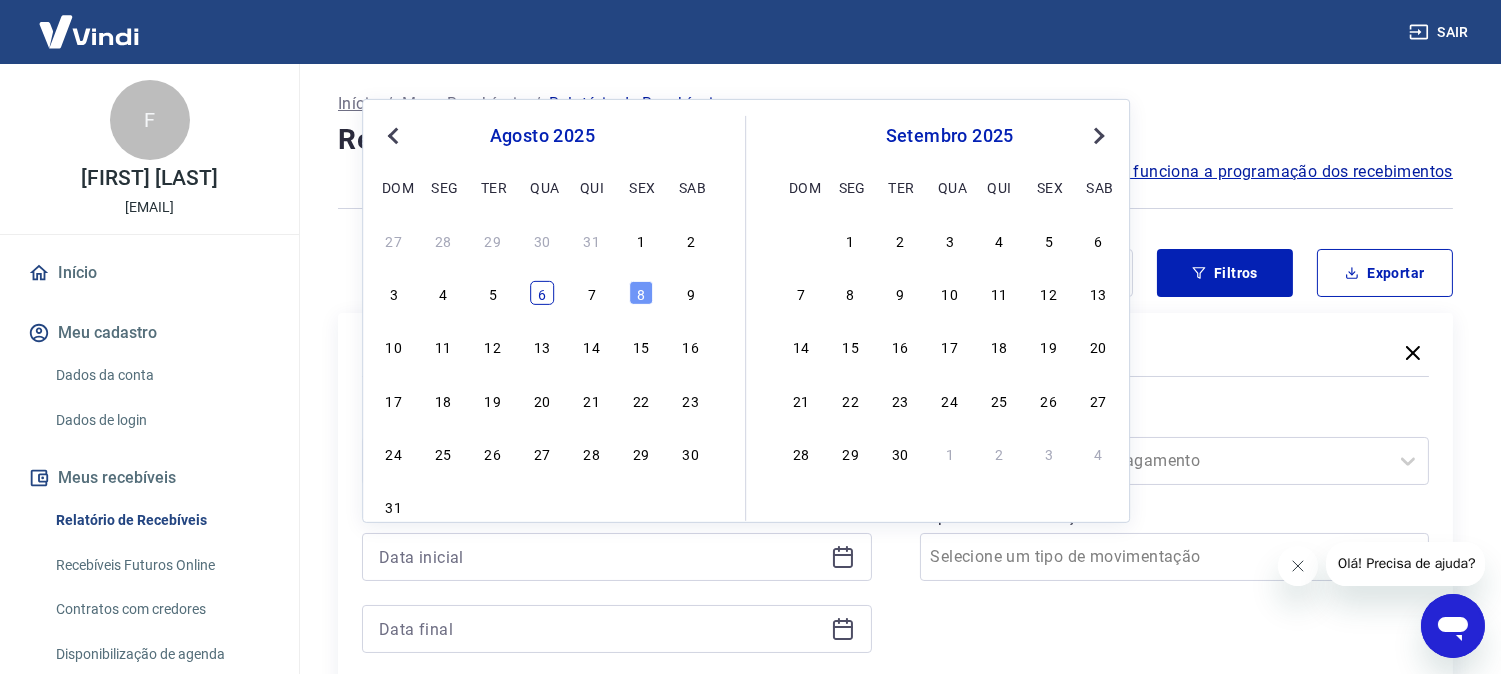 click on "6" at bounding box center (542, 293) 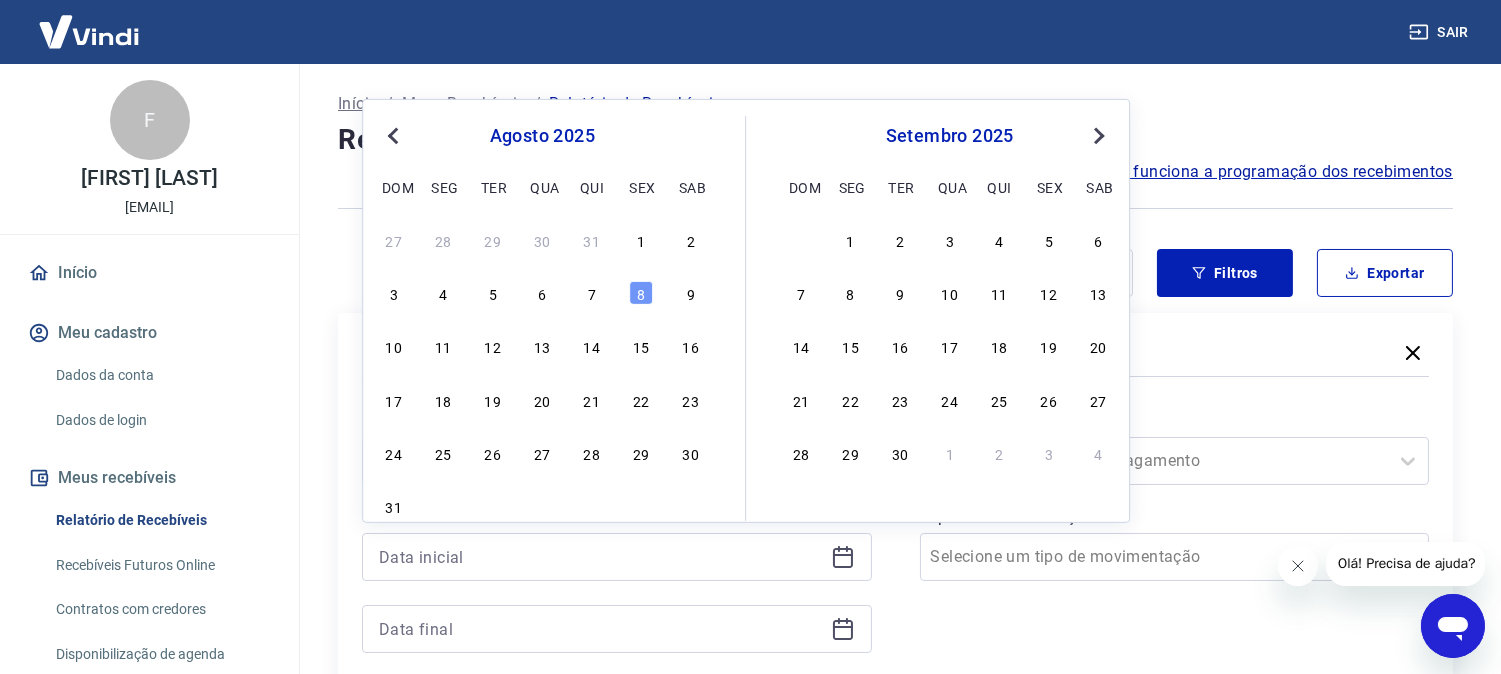 type on "06/08/2025" 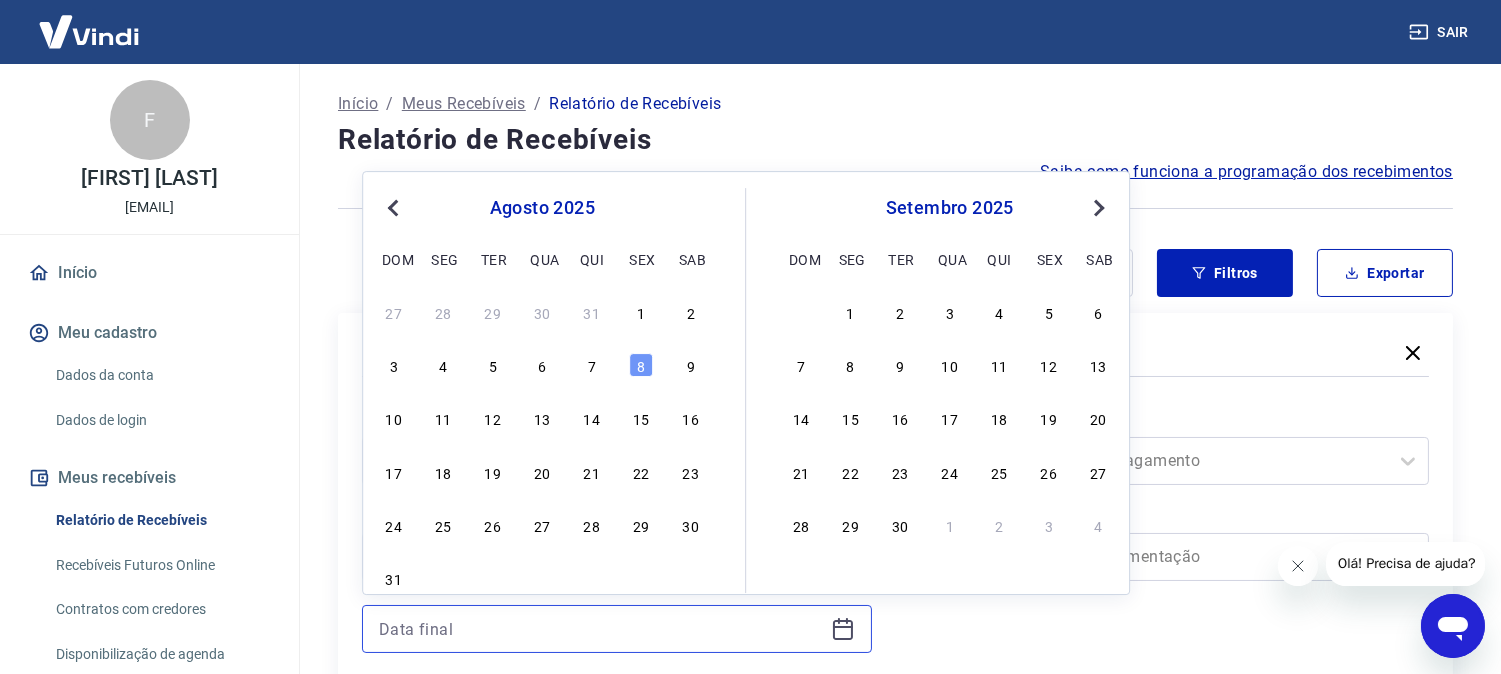 click at bounding box center (601, 629) 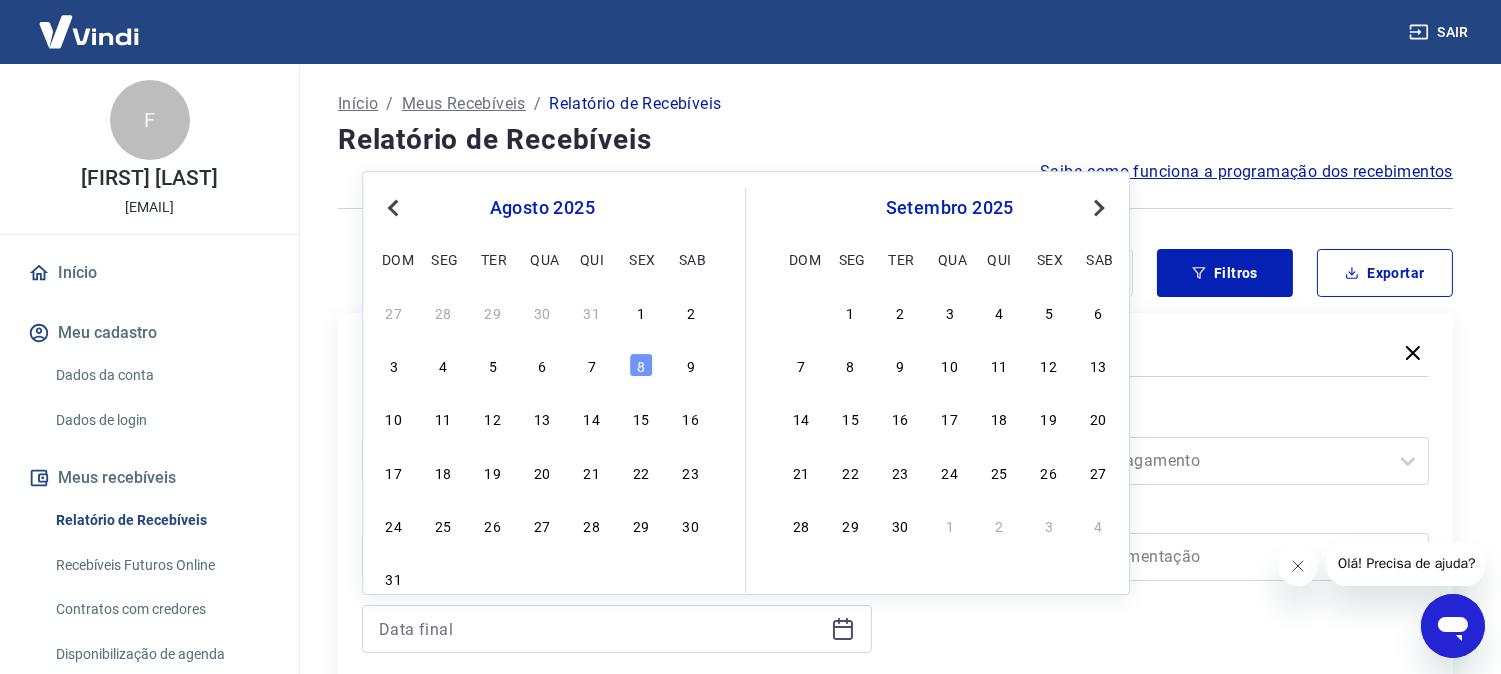 click on "3 4 5 6 7 8 9" at bounding box center [542, 365] 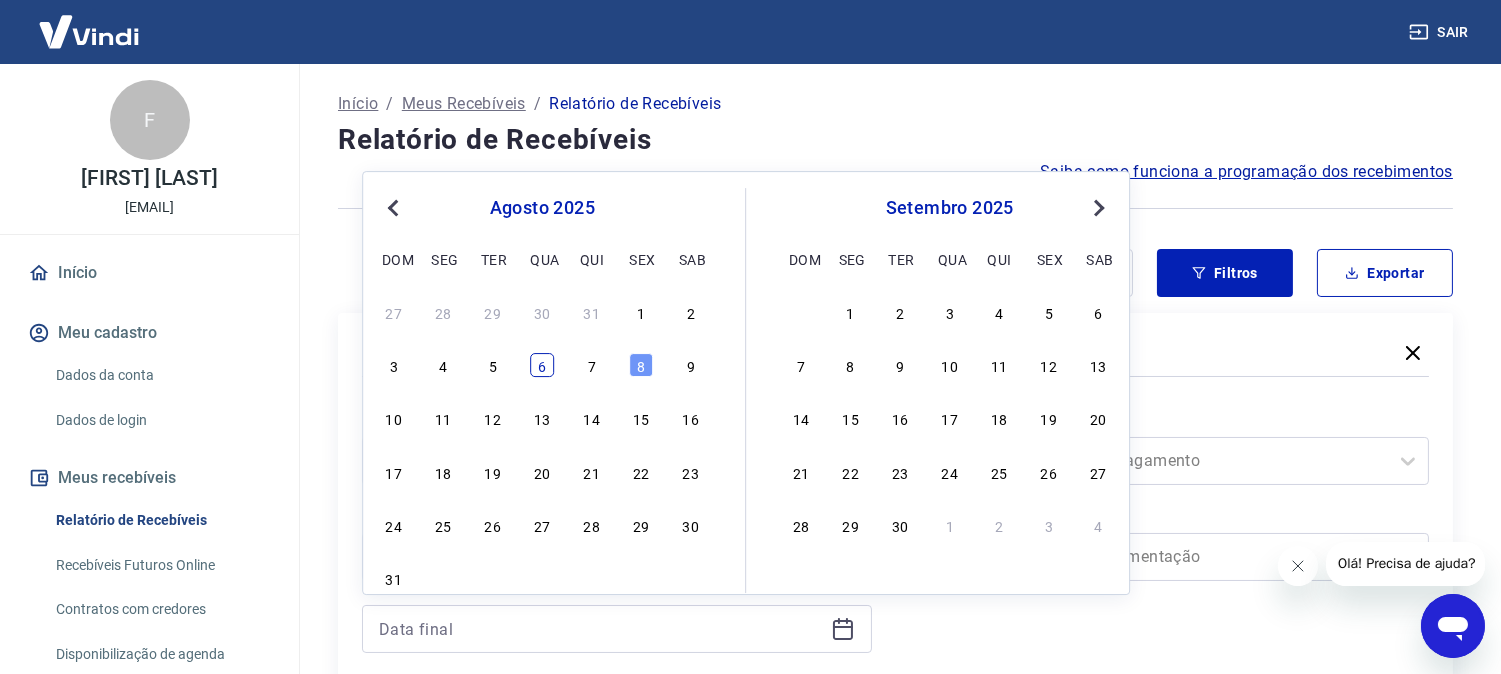 click on "6" at bounding box center [542, 365] 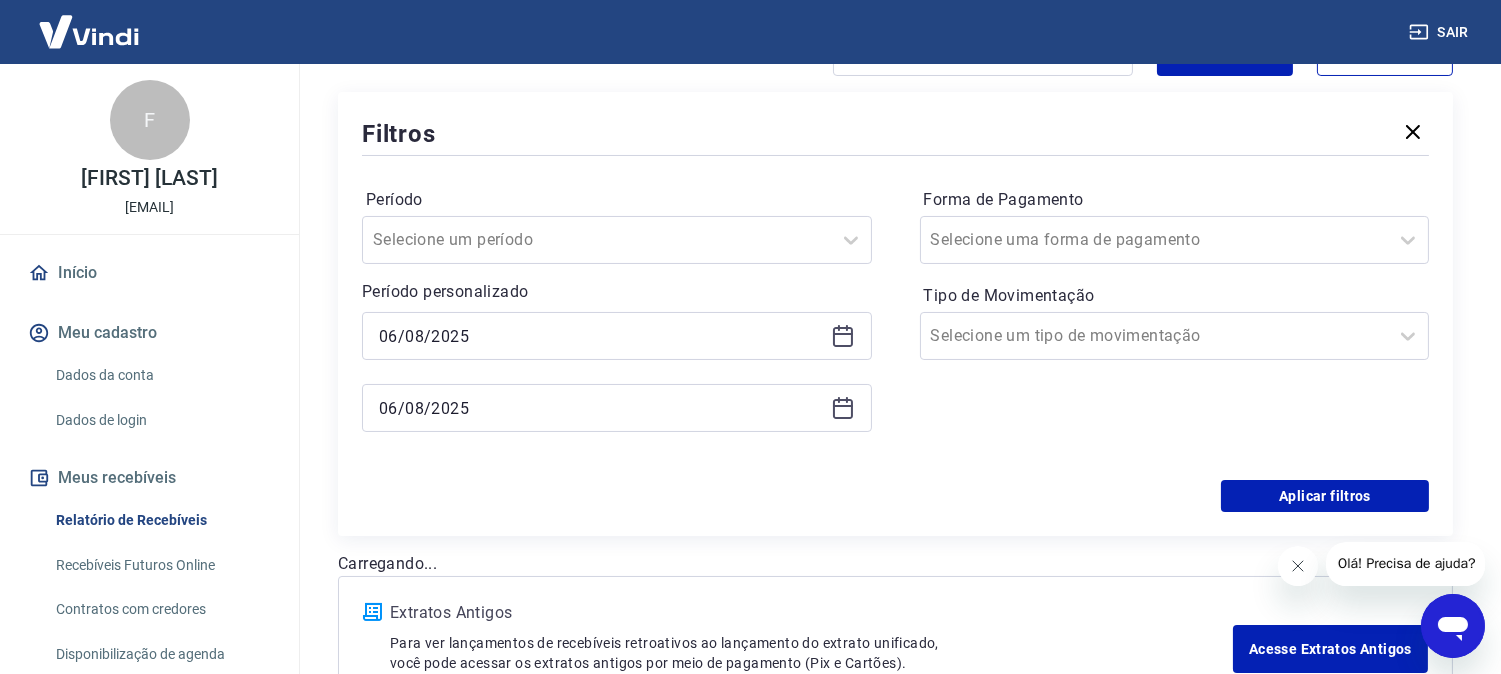 scroll, scrollTop: 222, scrollLeft: 0, axis: vertical 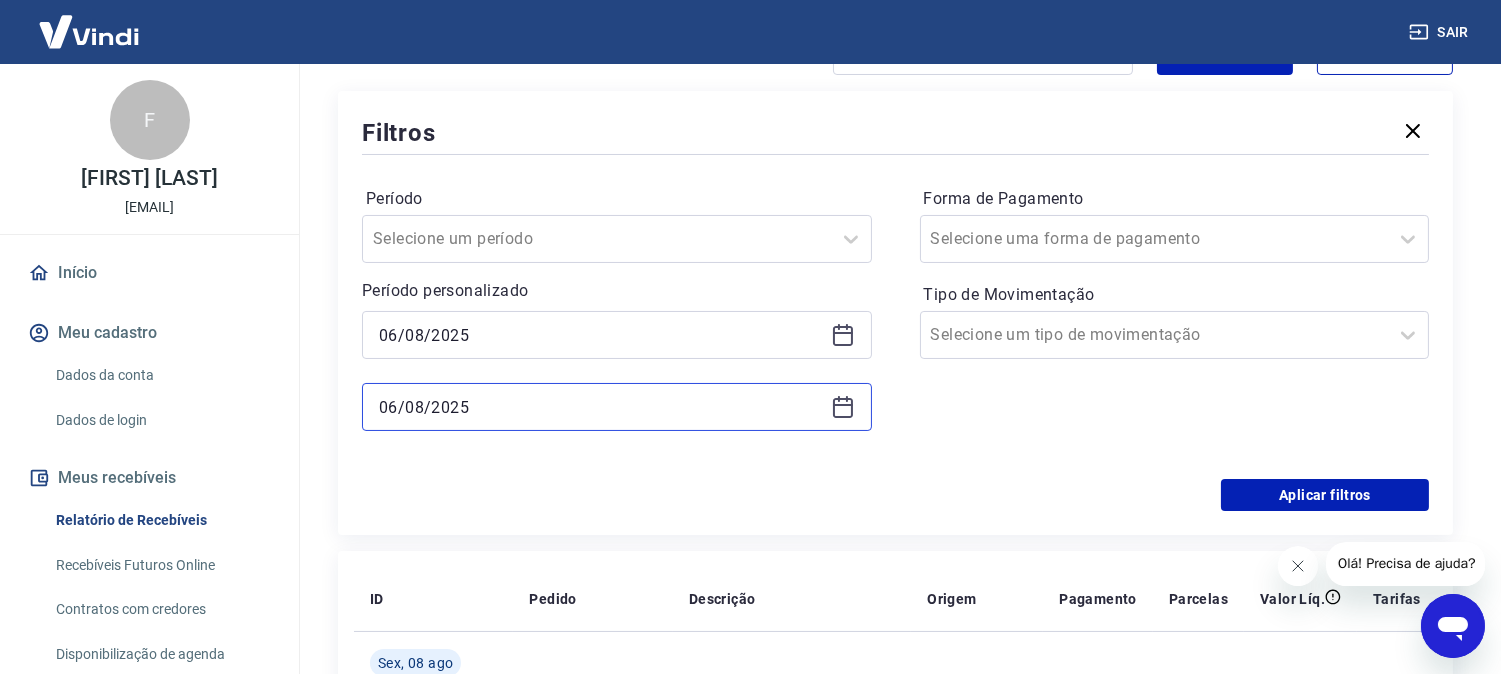 click on "06/08/2025" at bounding box center [601, 407] 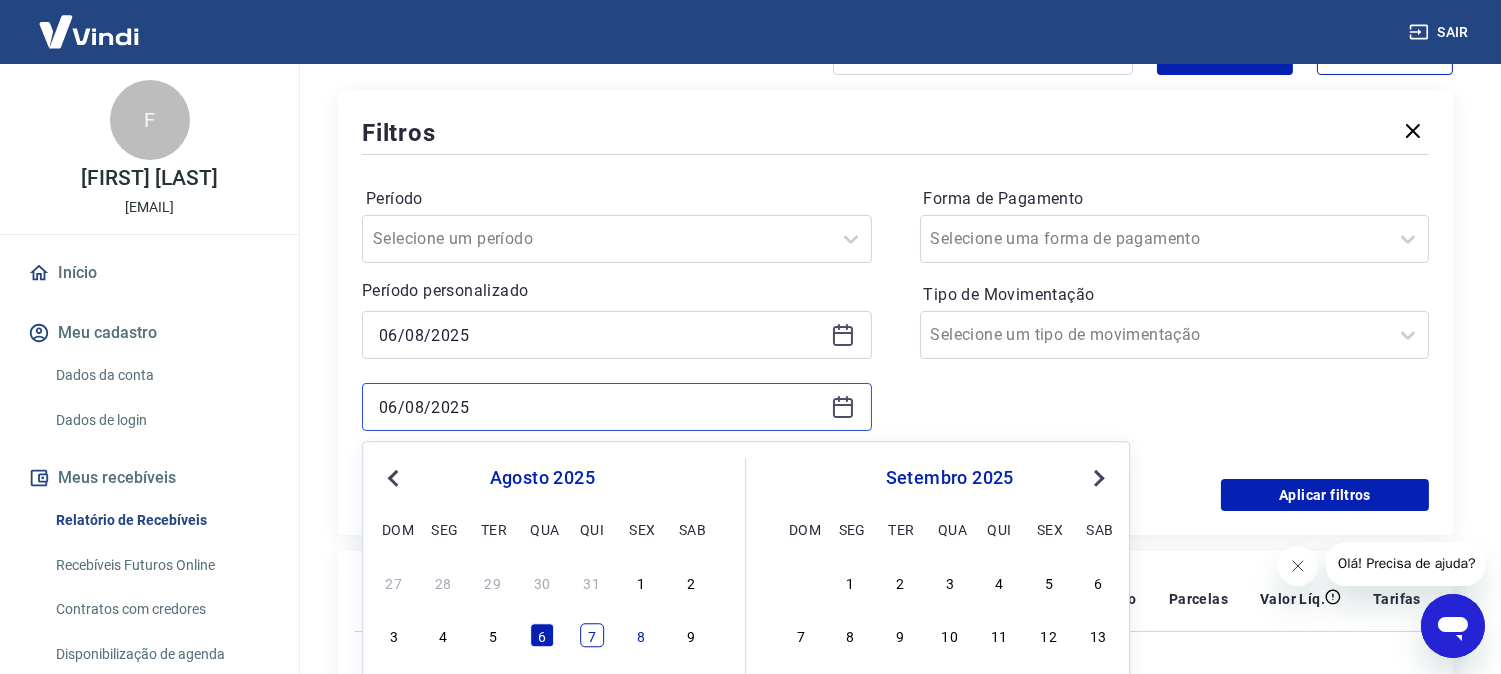 scroll, scrollTop: 333, scrollLeft: 0, axis: vertical 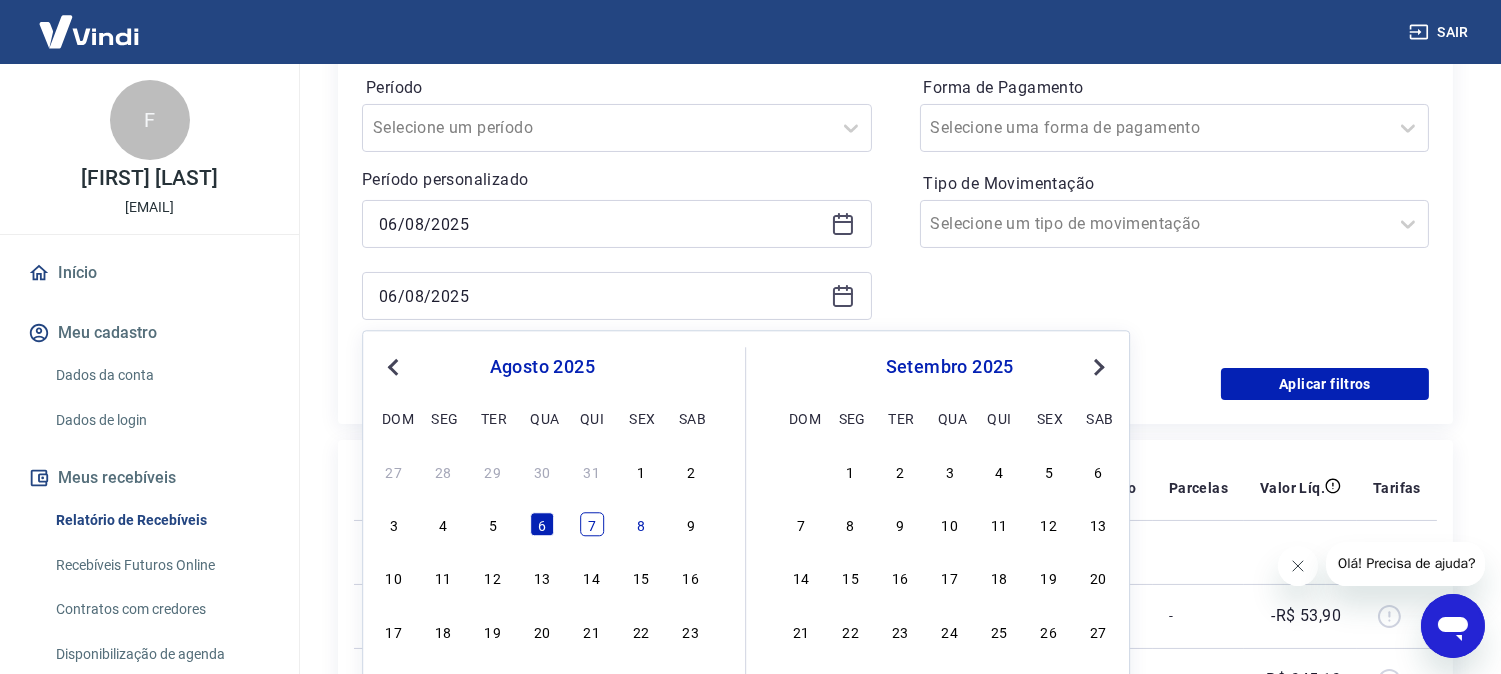 click on "7" at bounding box center (592, 525) 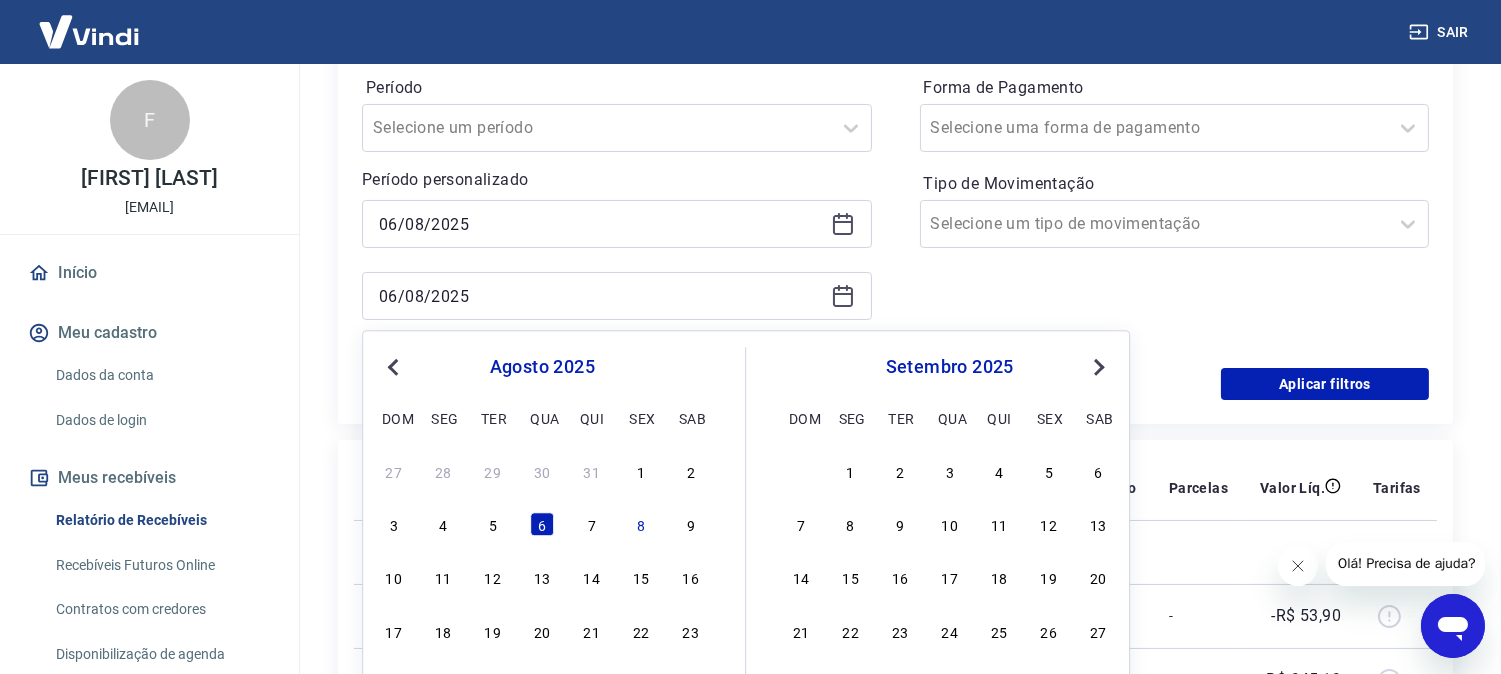 type on "07/08/2025" 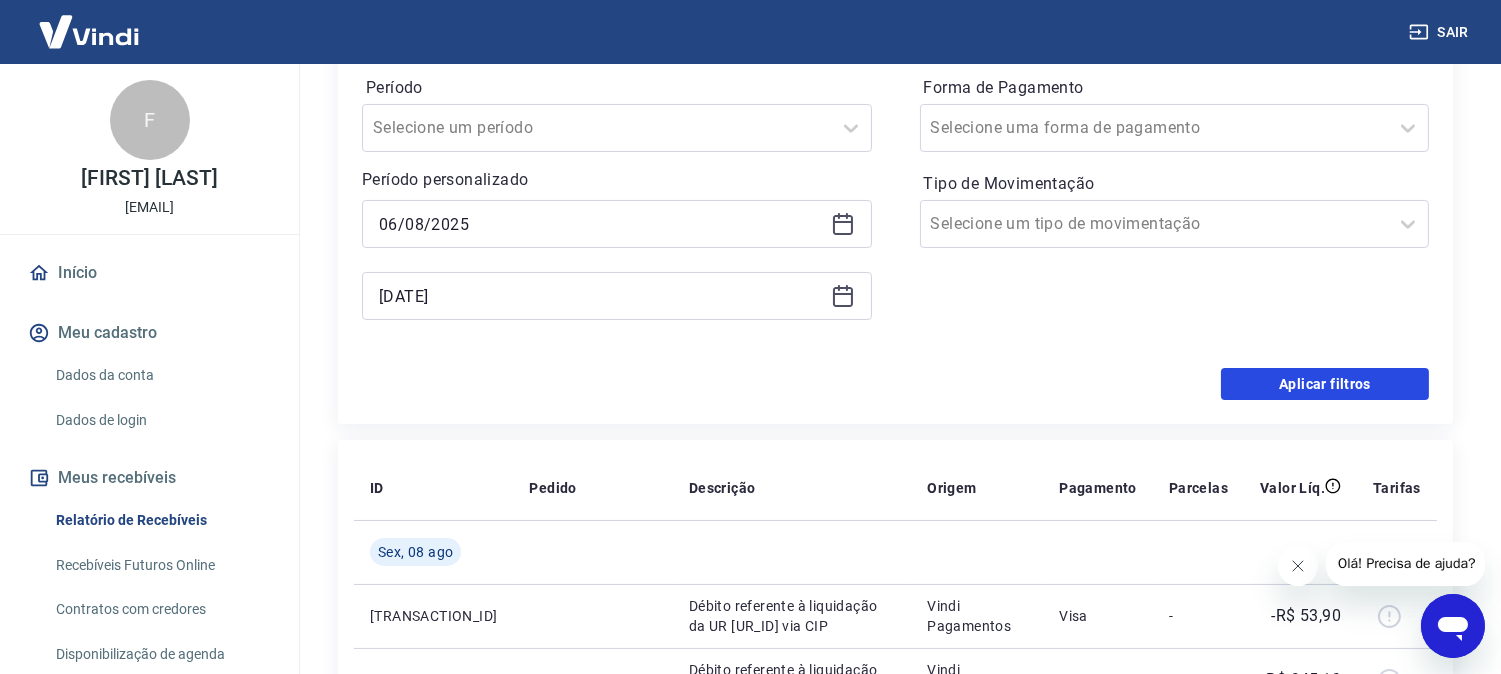 click on "Aplicar filtros" at bounding box center (1325, 384) 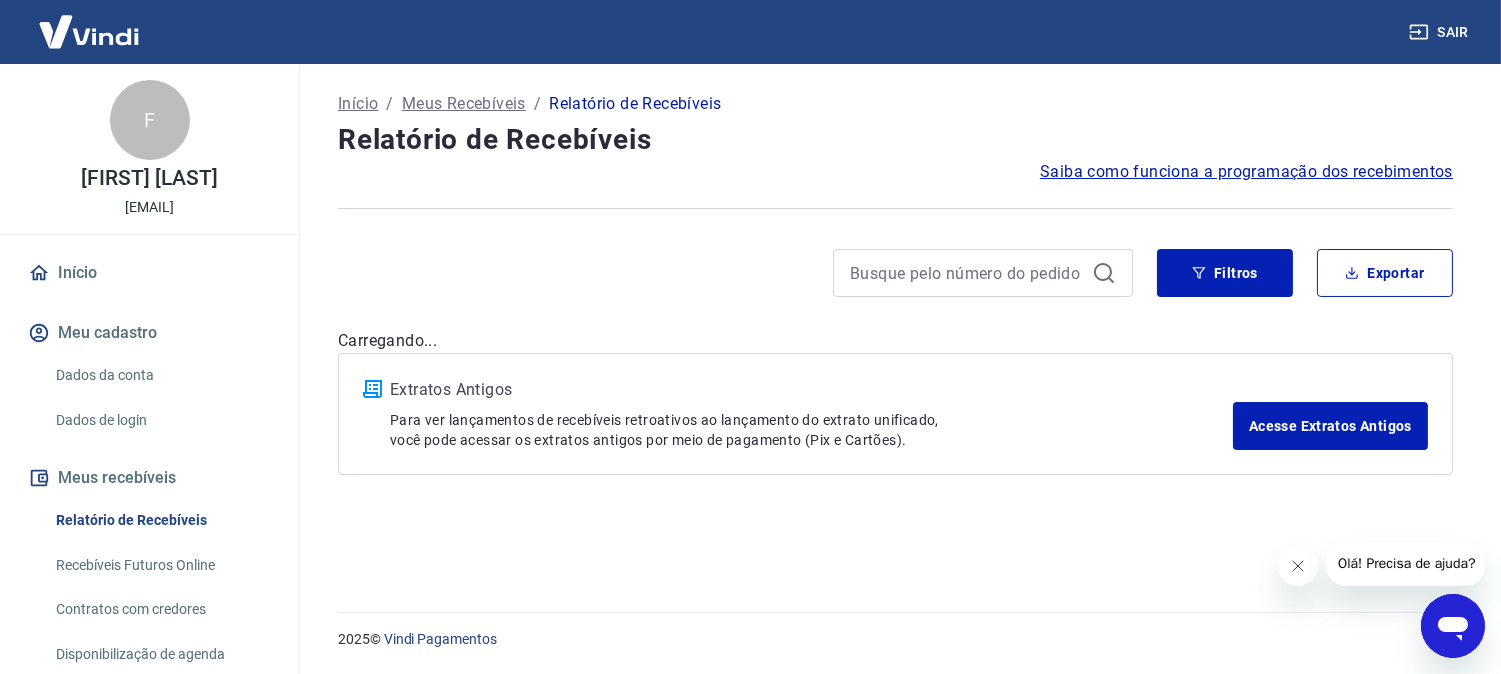 scroll, scrollTop: 0, scrollLeft: 0, axis: both 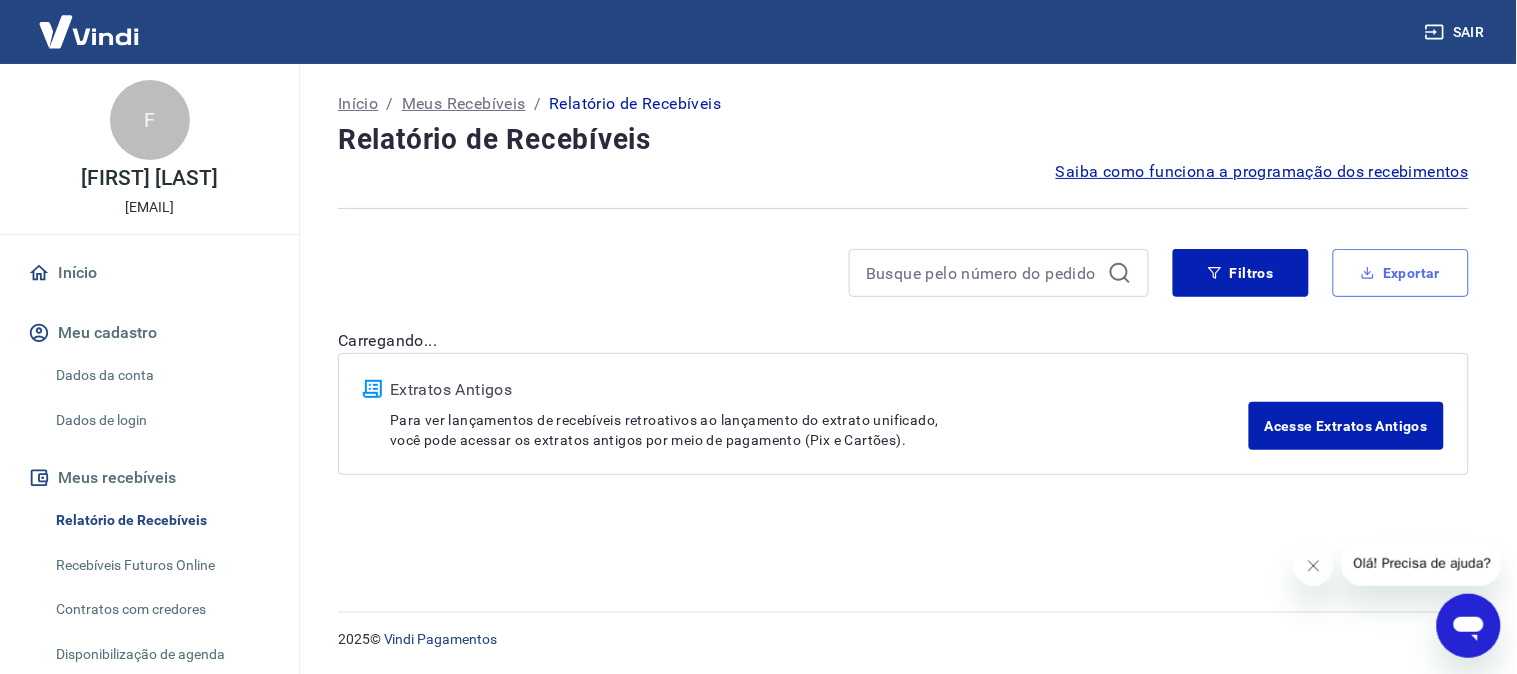 click on "Exportar" at bounding box center [1401, 273] 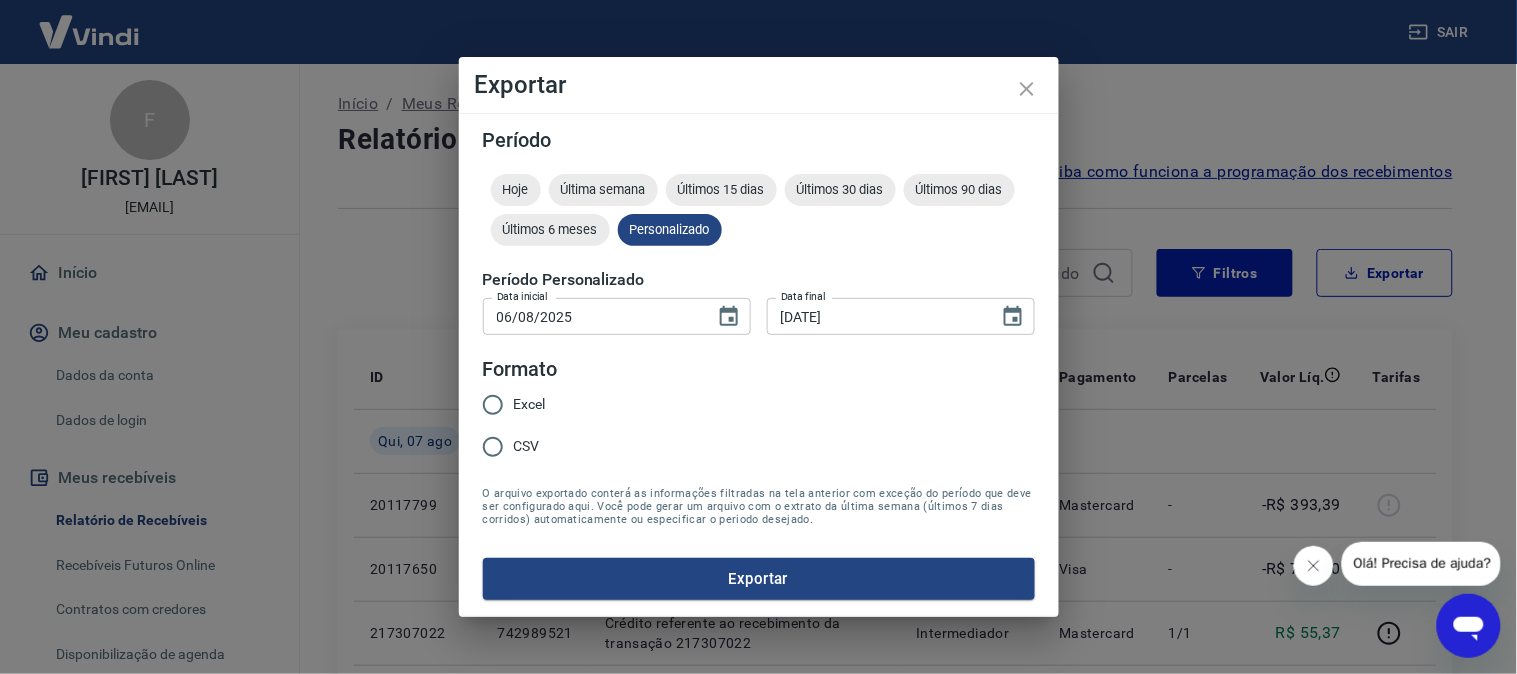 type on "06/08/2025" 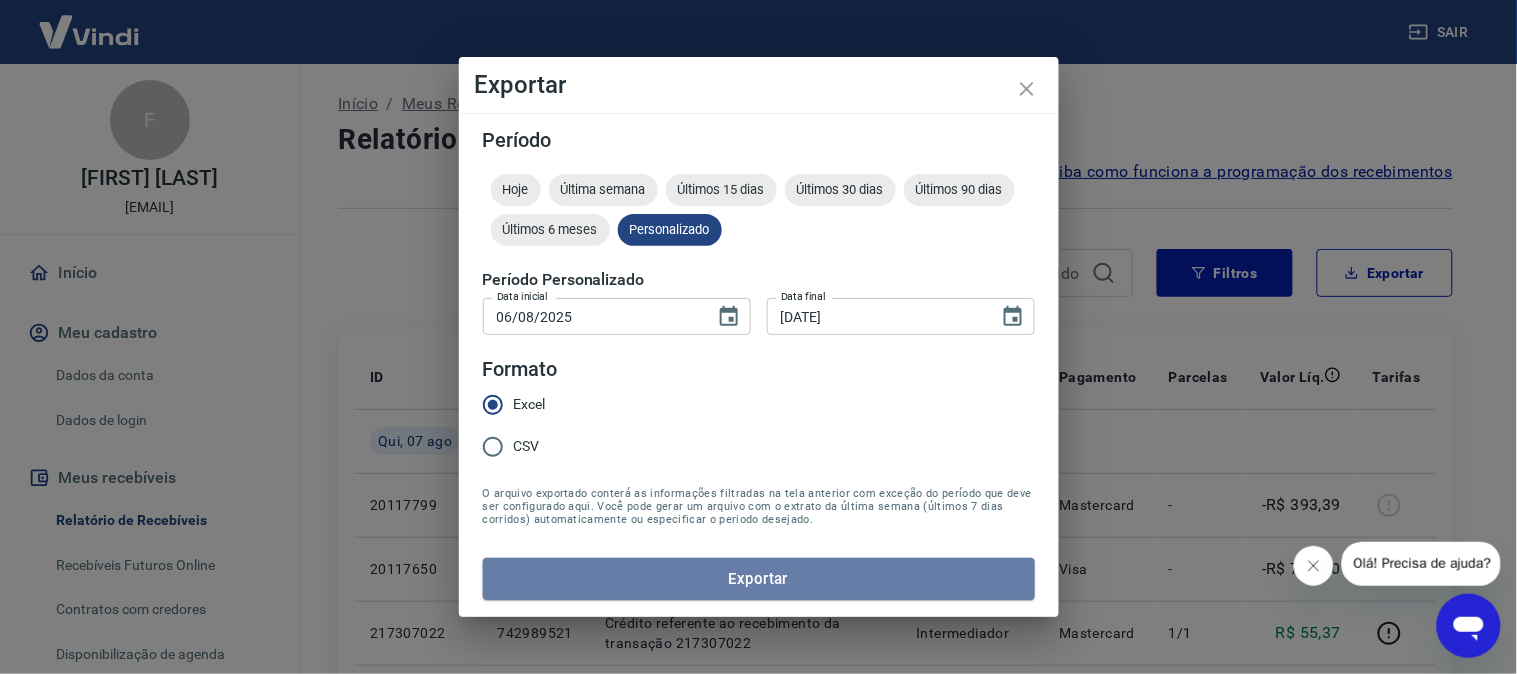 click on "Exportar" at bounding box center (759, 579) 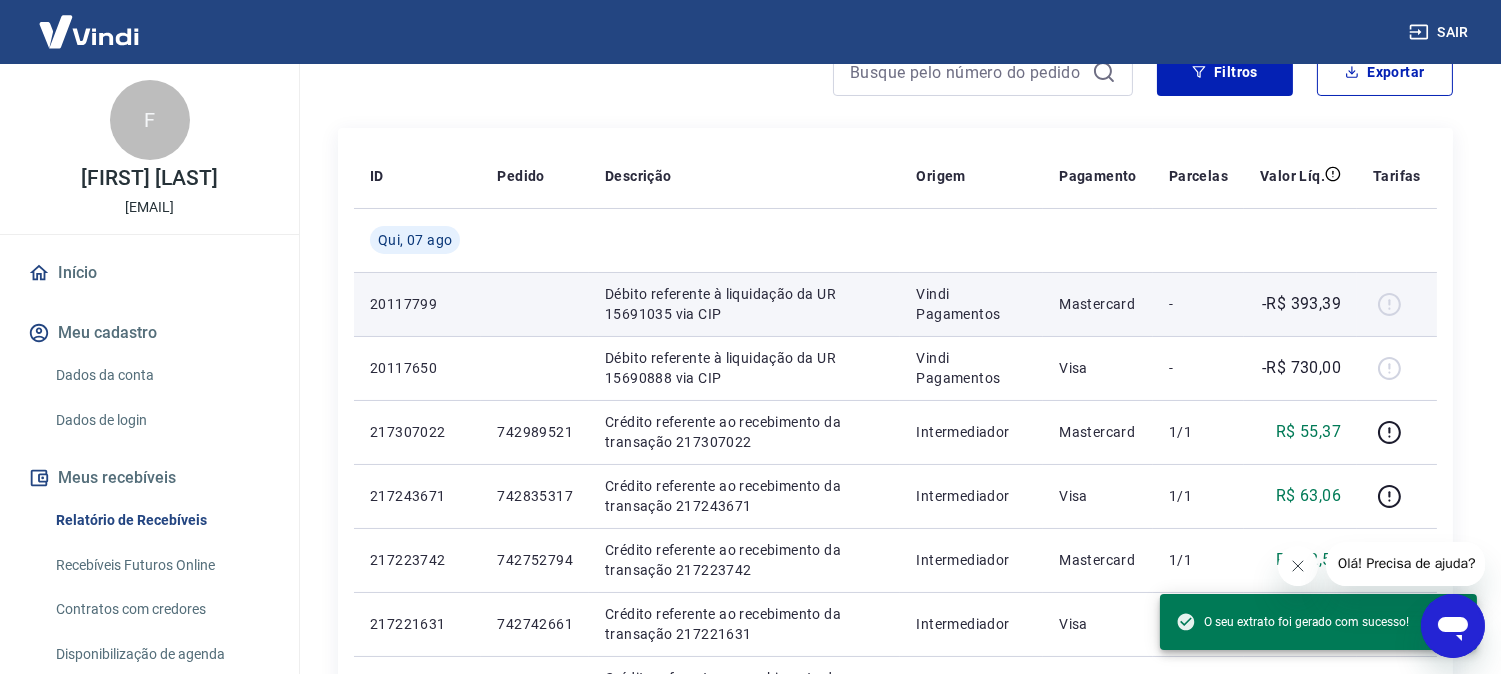 scroll, scrollTop: 222, scrollLeft: 0, axis: vertical 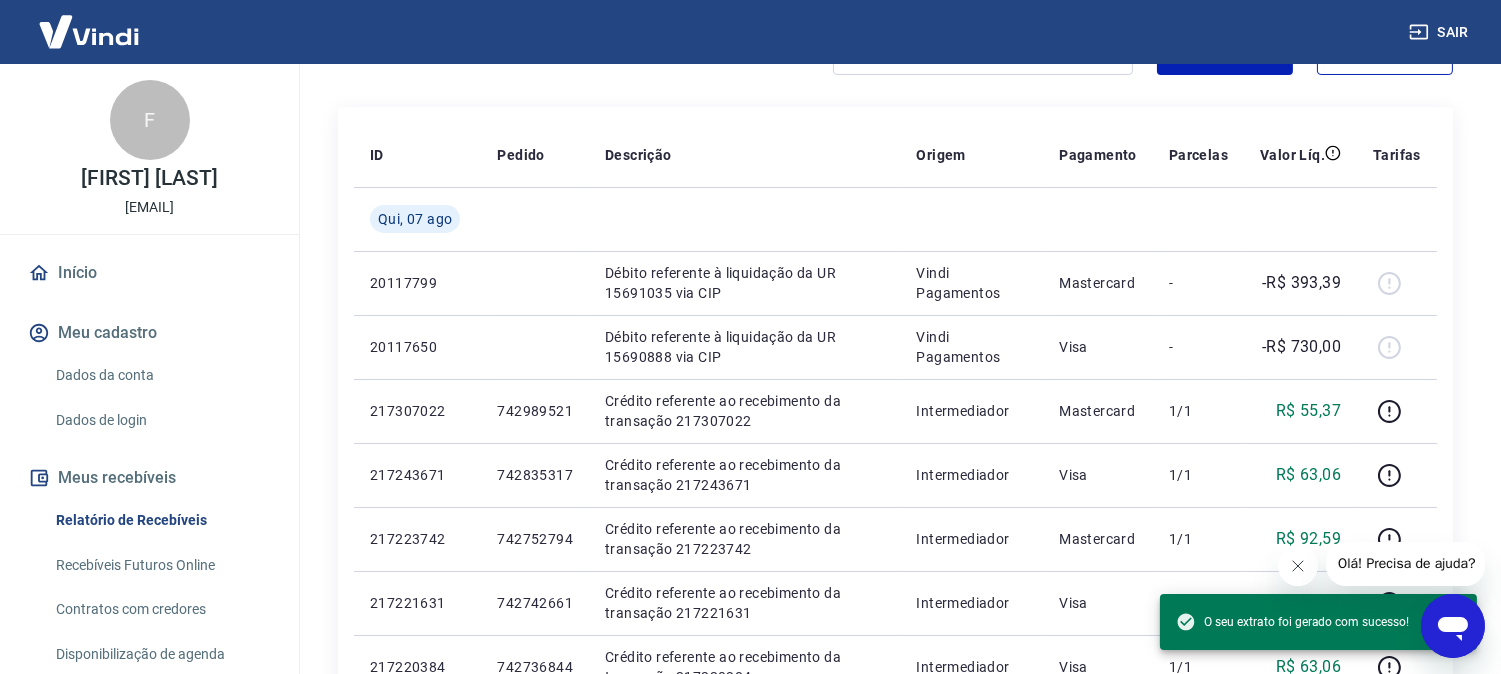 click 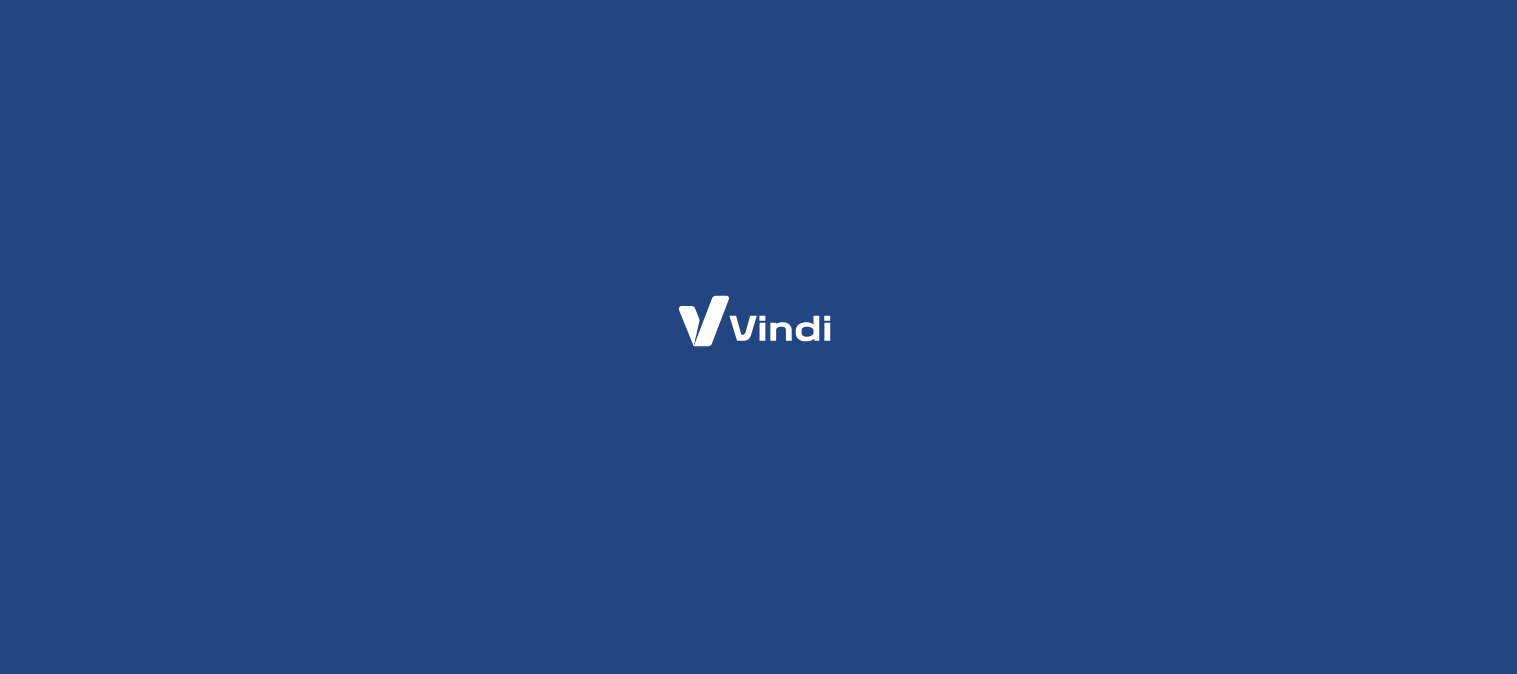 scroll, scrollTop: 0, scrollLeft: 0, axis: both 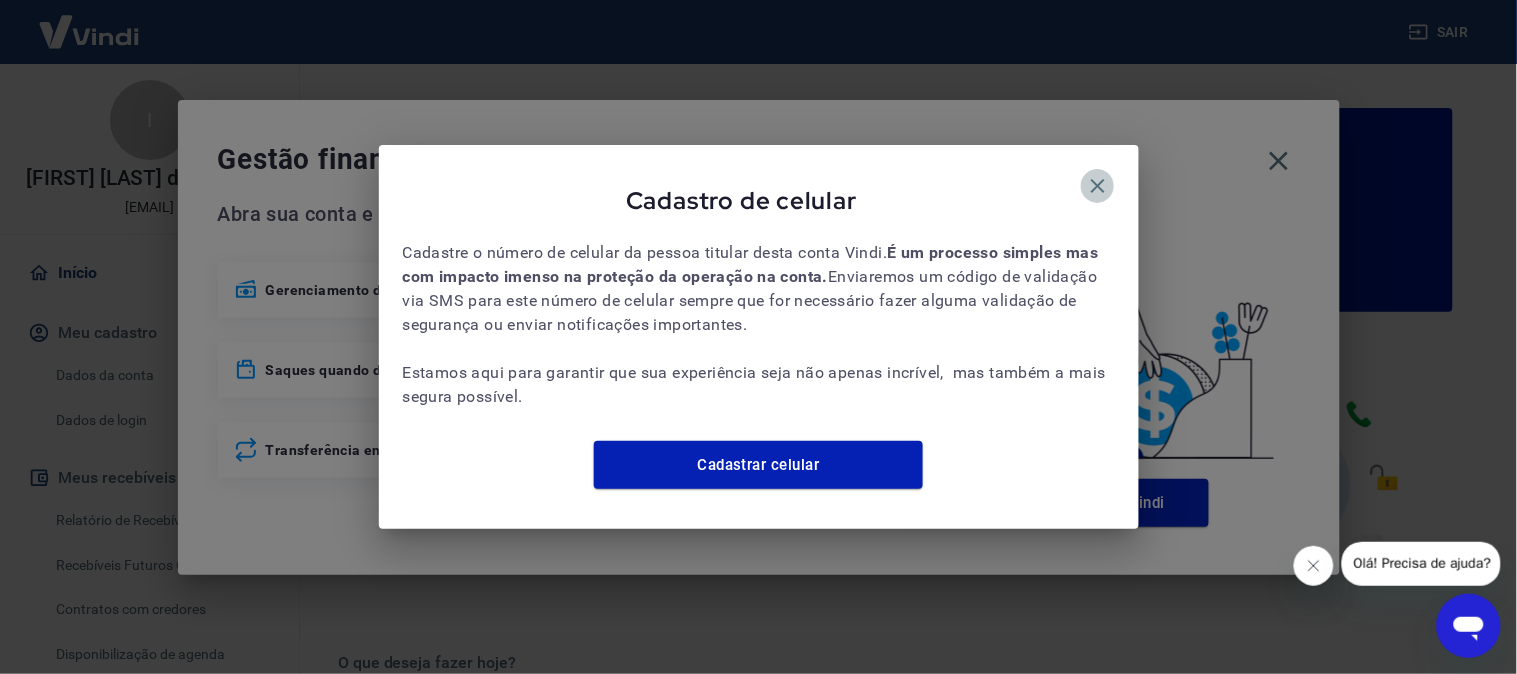 click 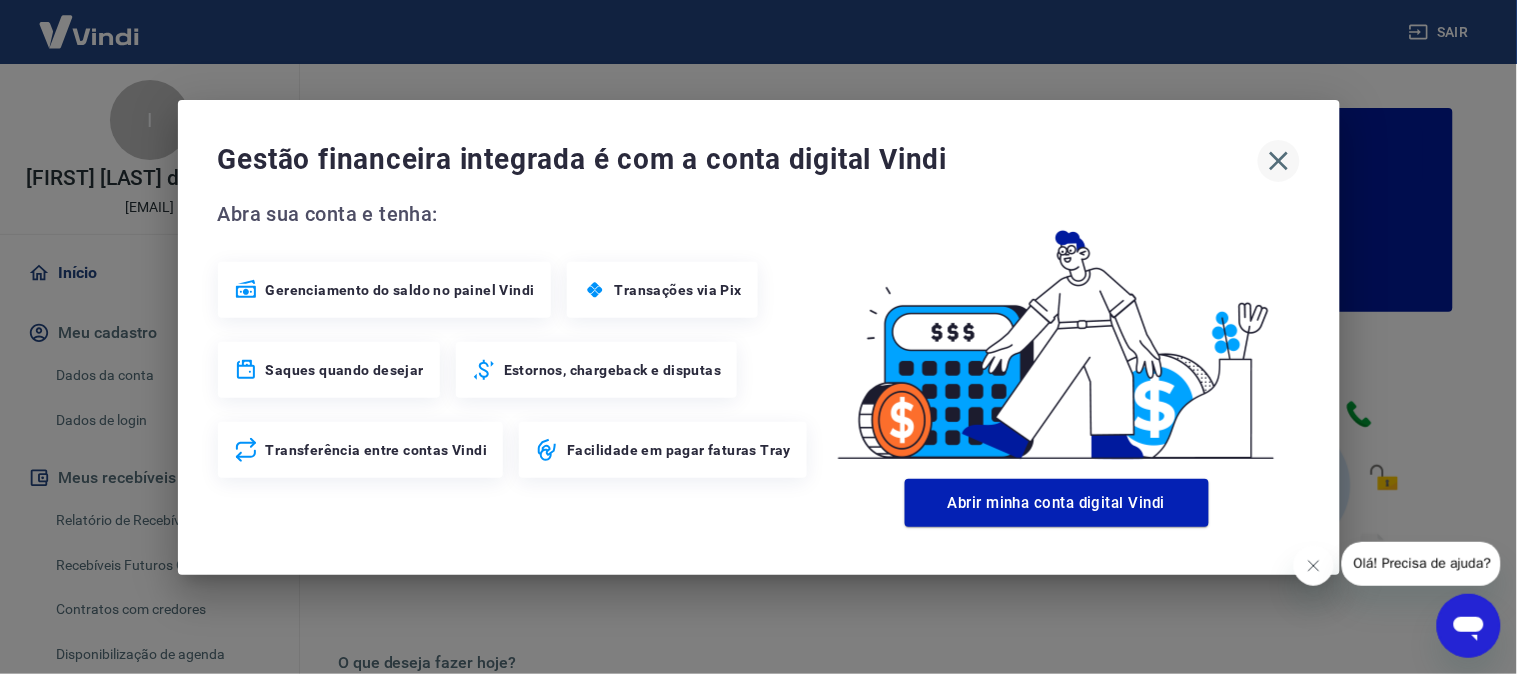 click 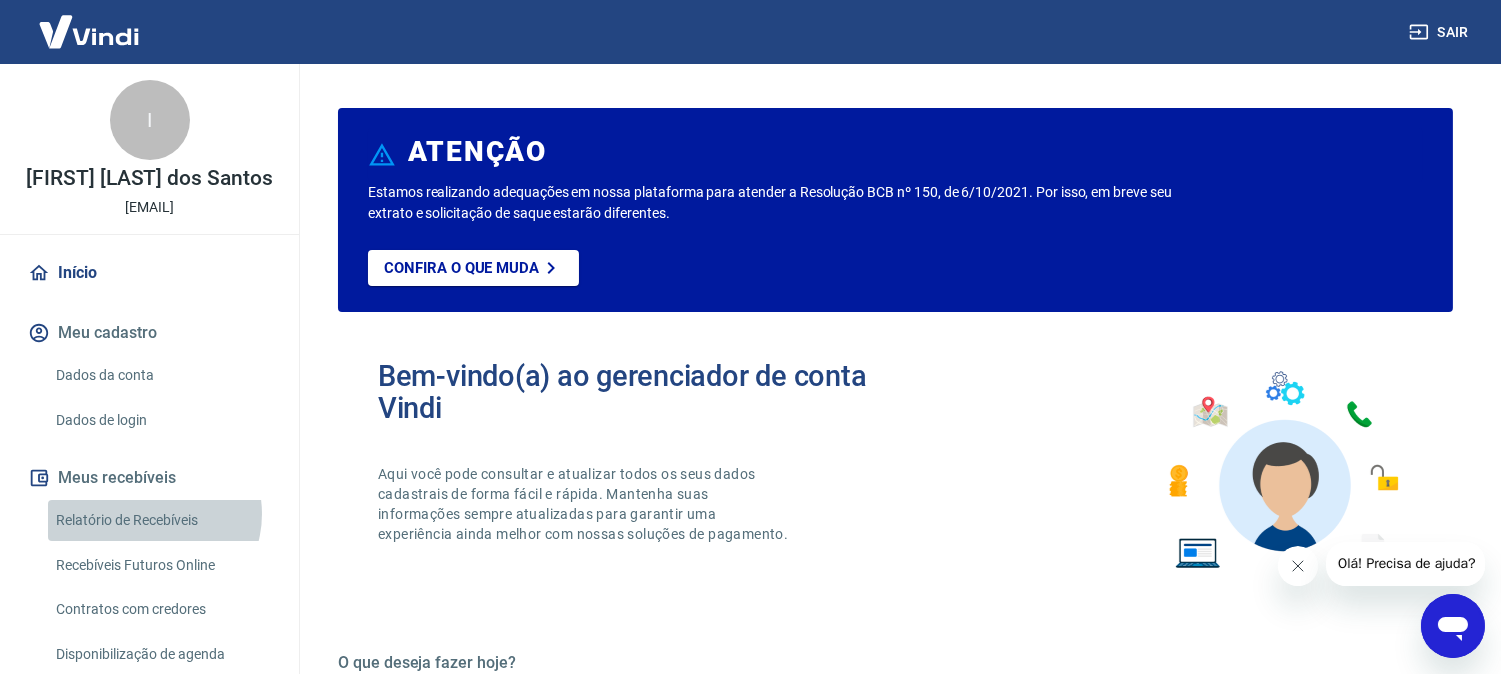 click on "Relatório de Recebíveis" at bounding box center [161, 520] 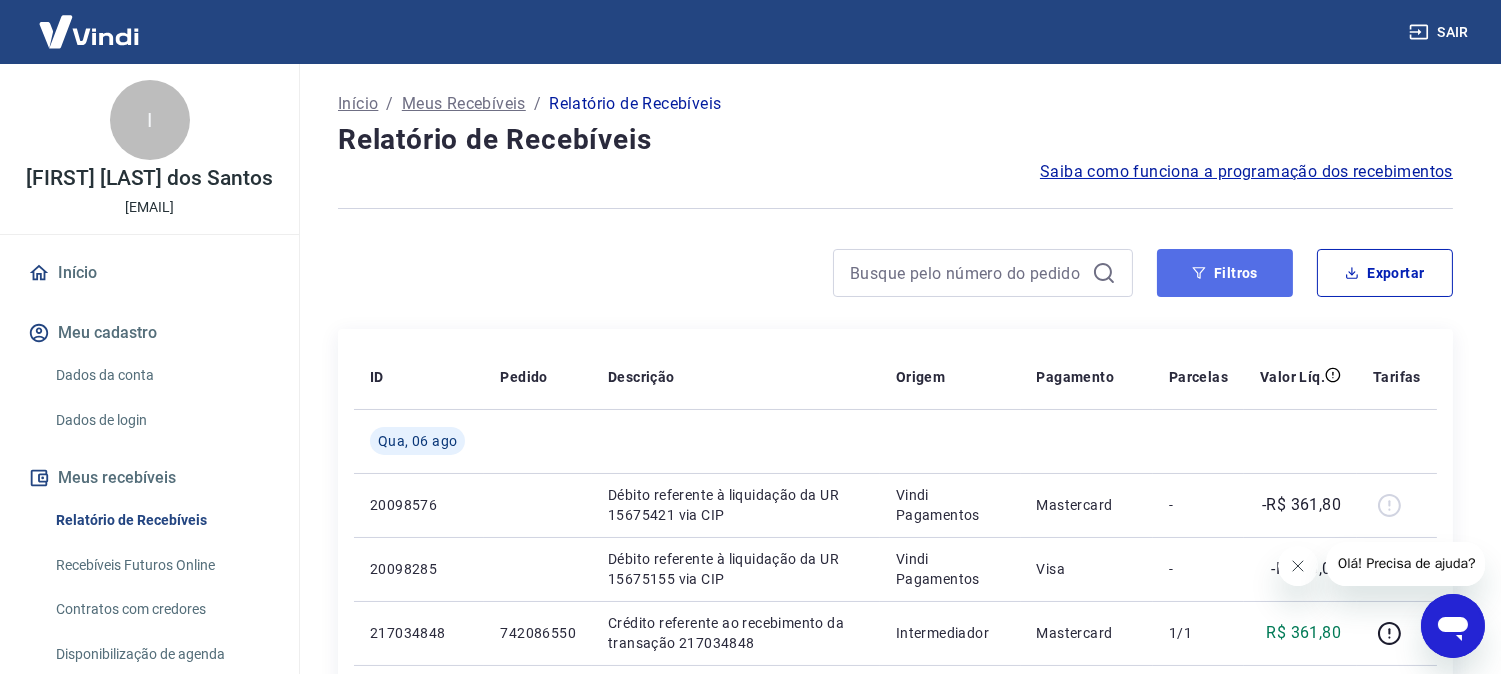 click on "Filtros" at bounding box center [1225, 273] 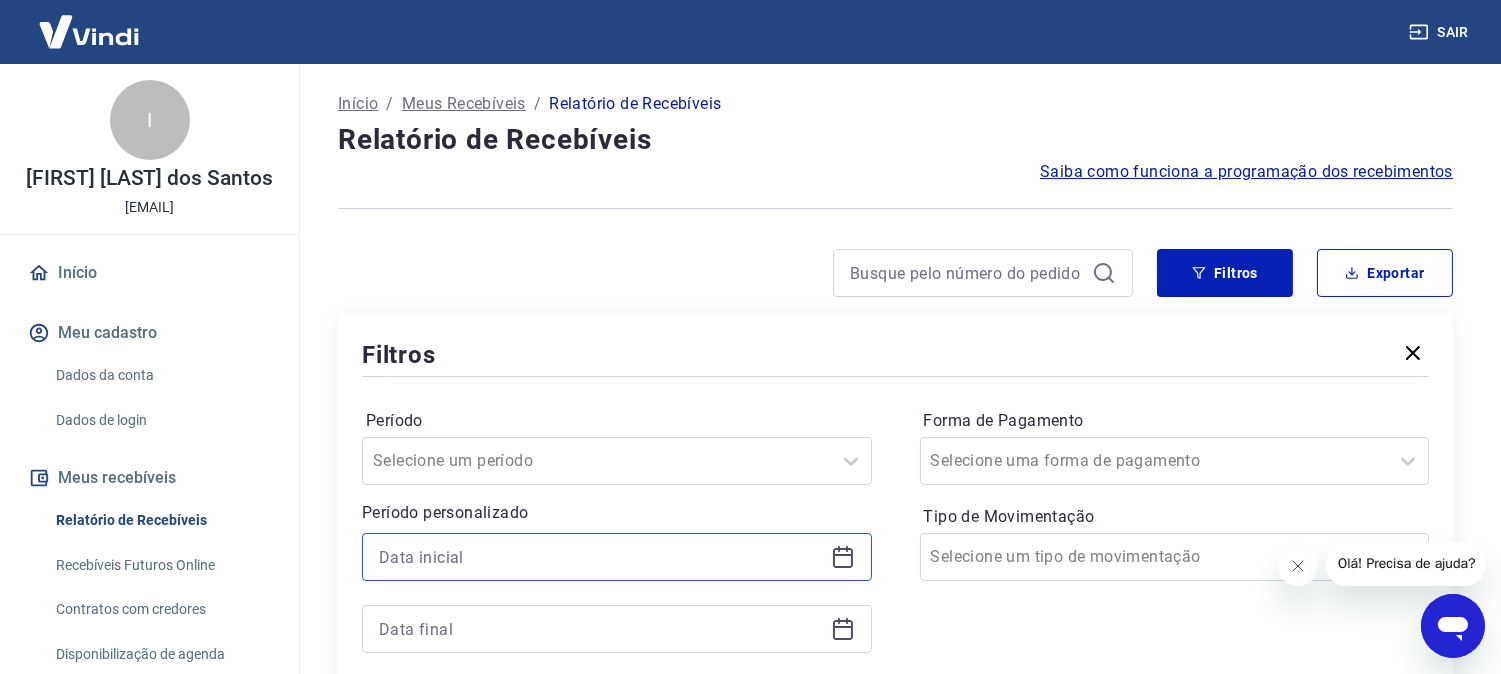 click at bounding box center (601, 557) 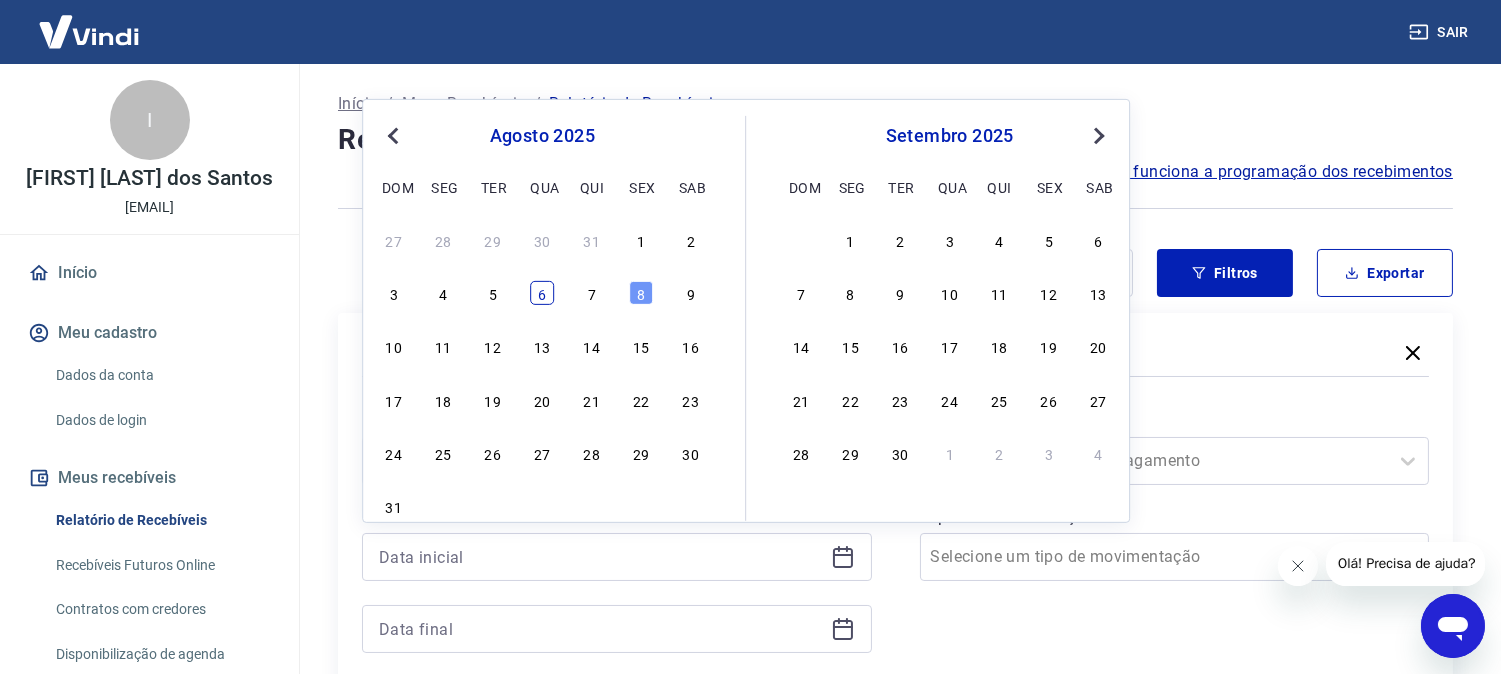 click on "6" at bounding box center [542, 293] 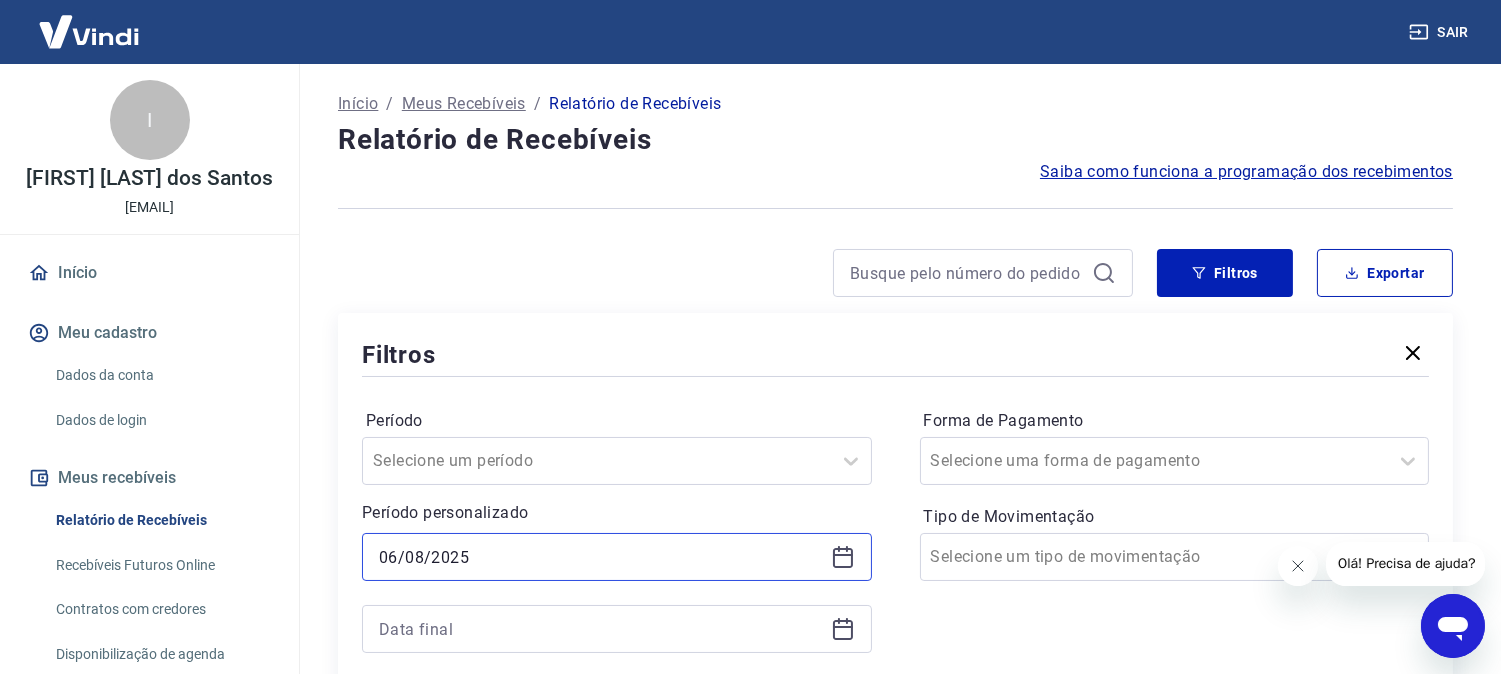 click on "06/08/2025" at bounding box center (601, 557) 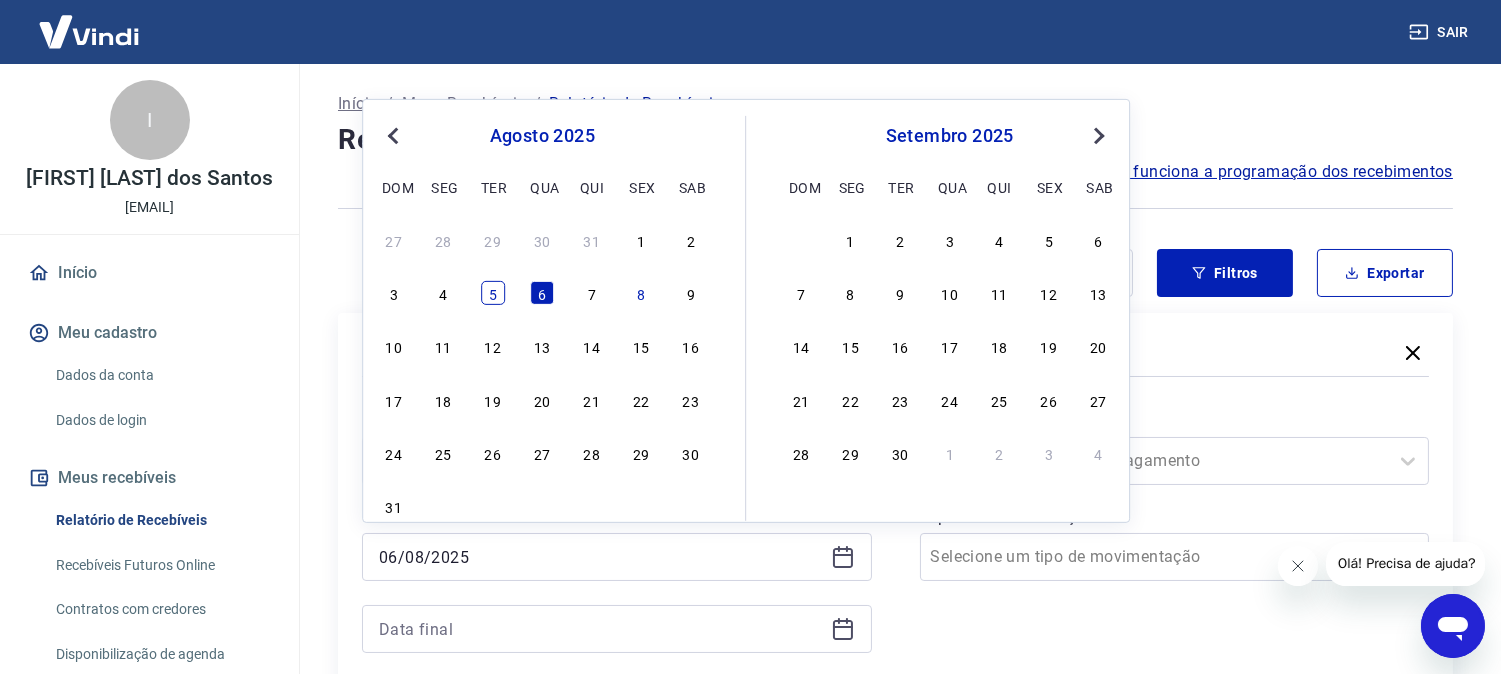 click on "5" at bounding box center [493, 293] 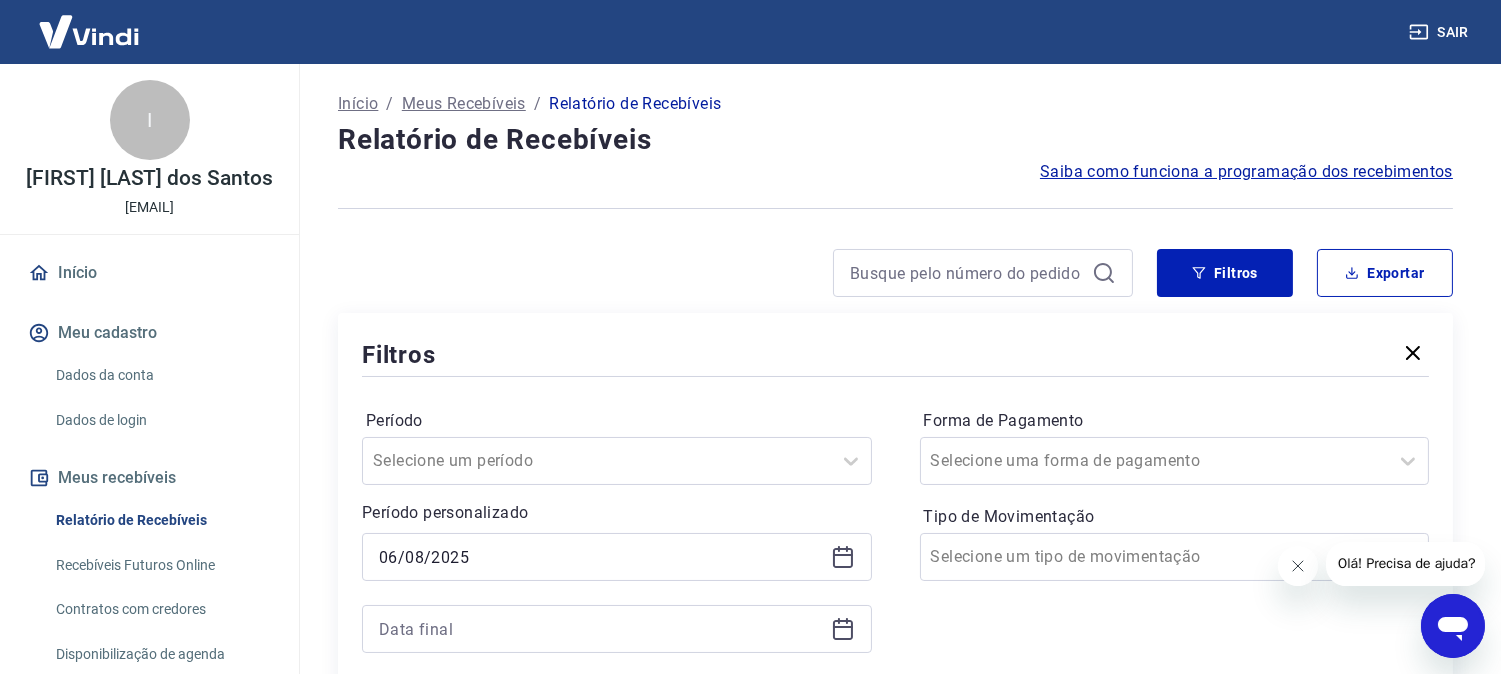 type on "05/08/2025" 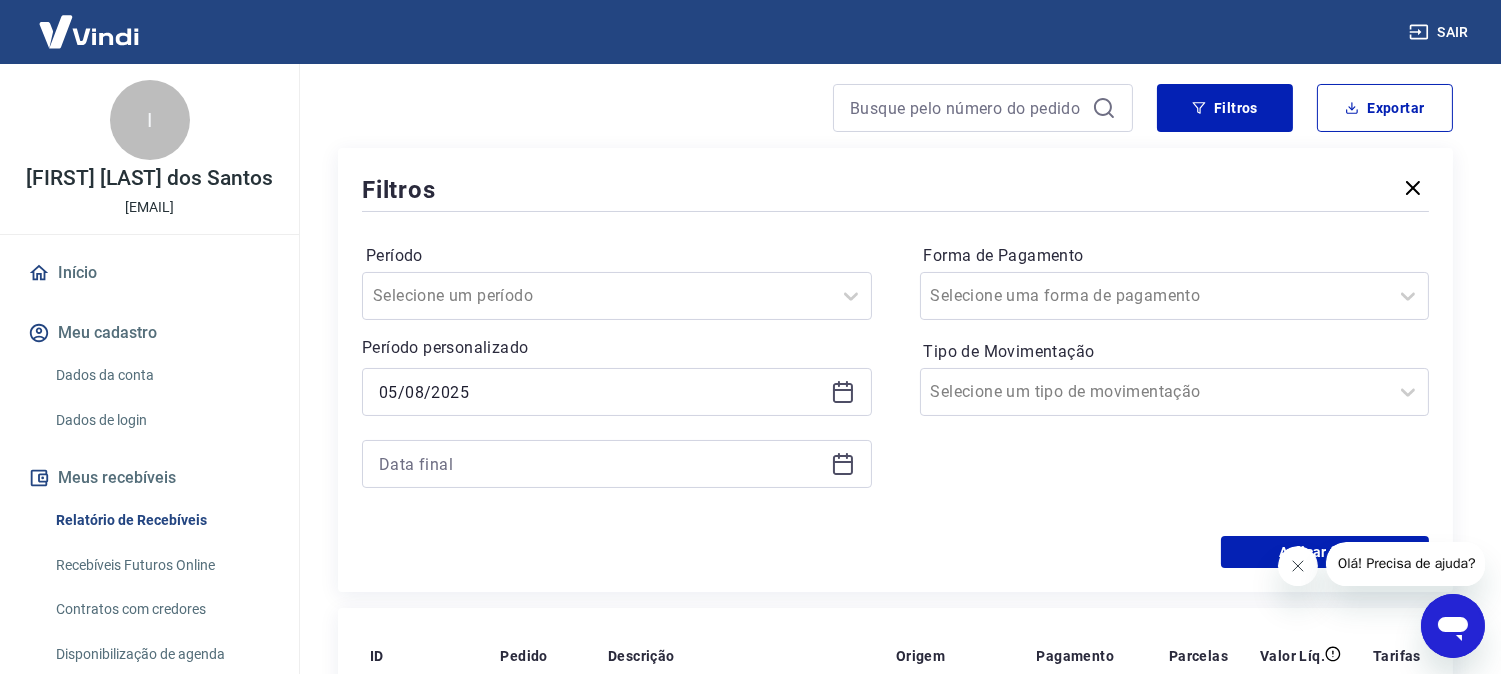 scroll, scrollTop: 444, scrollLeft: 0, axis: vertical 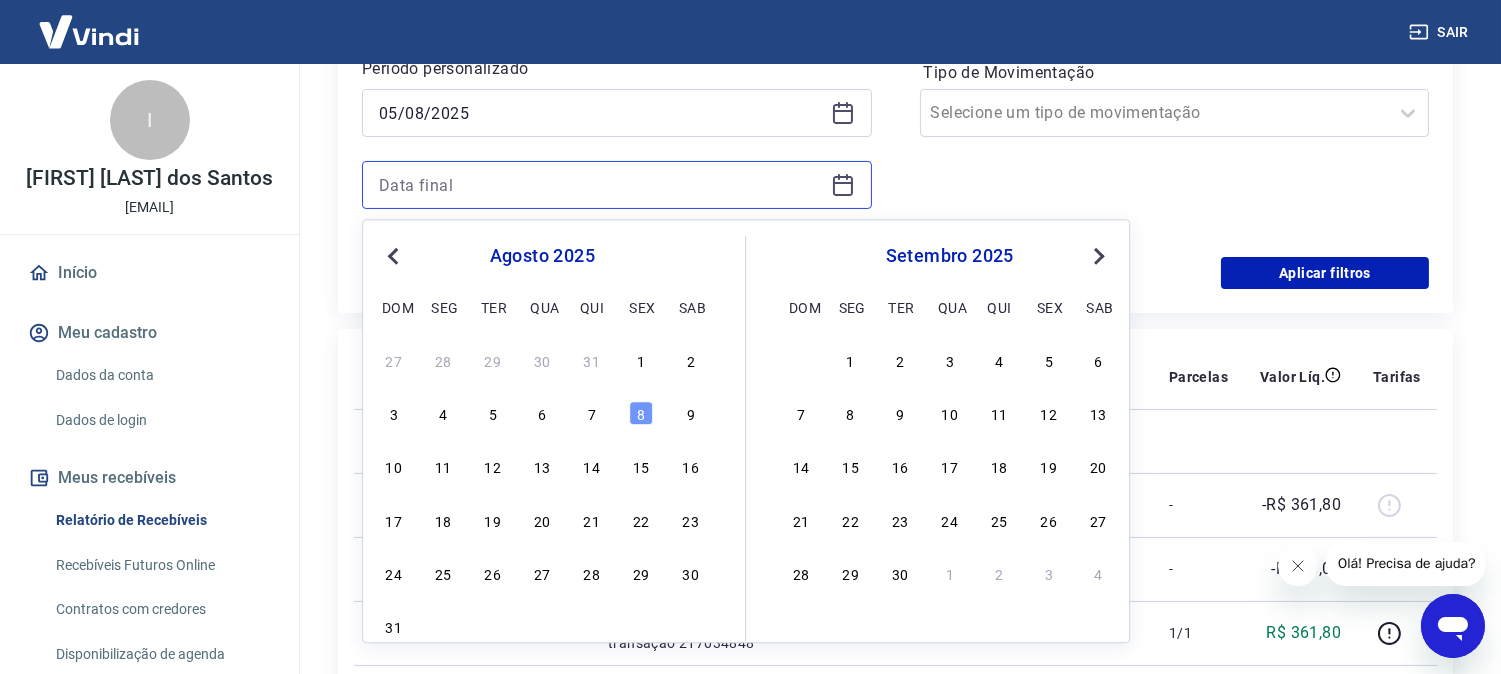click at bounding box center [601, 185] 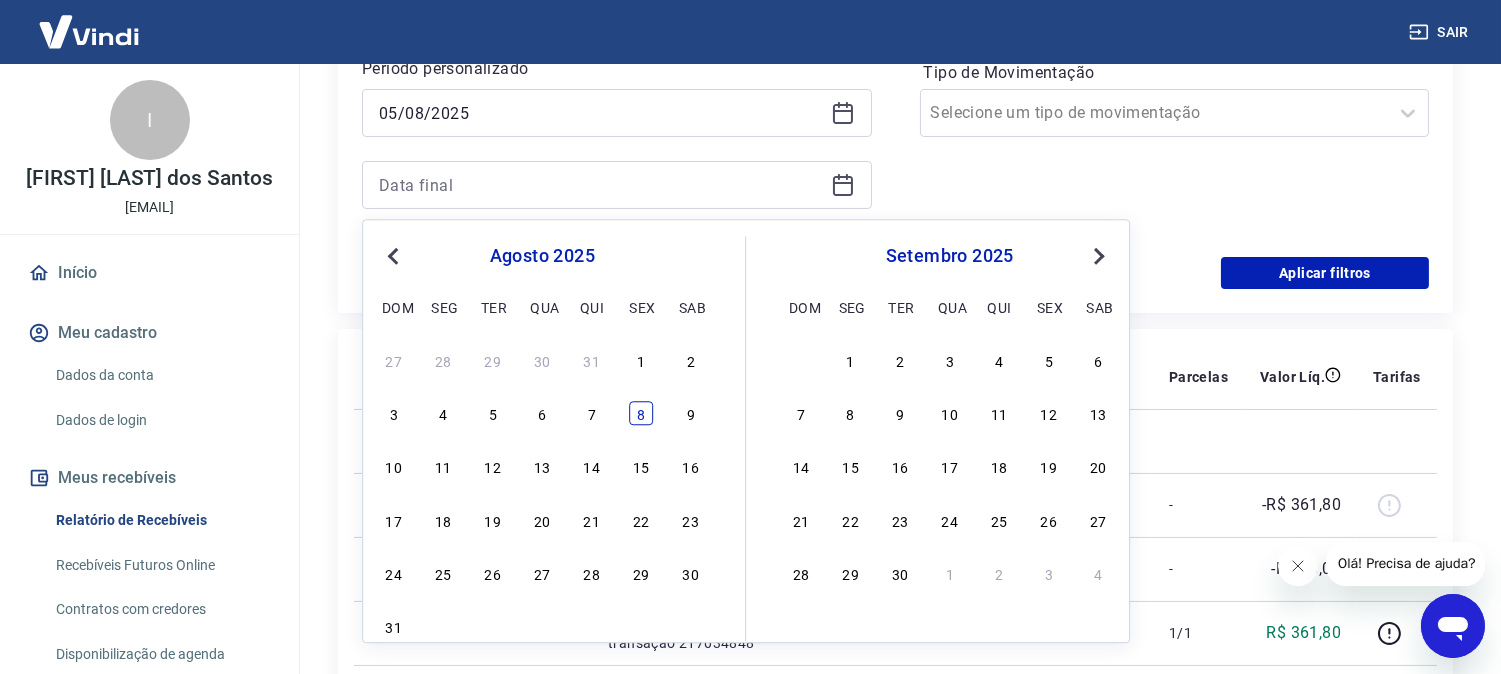 click on "8" at bounding box center [641, 414] 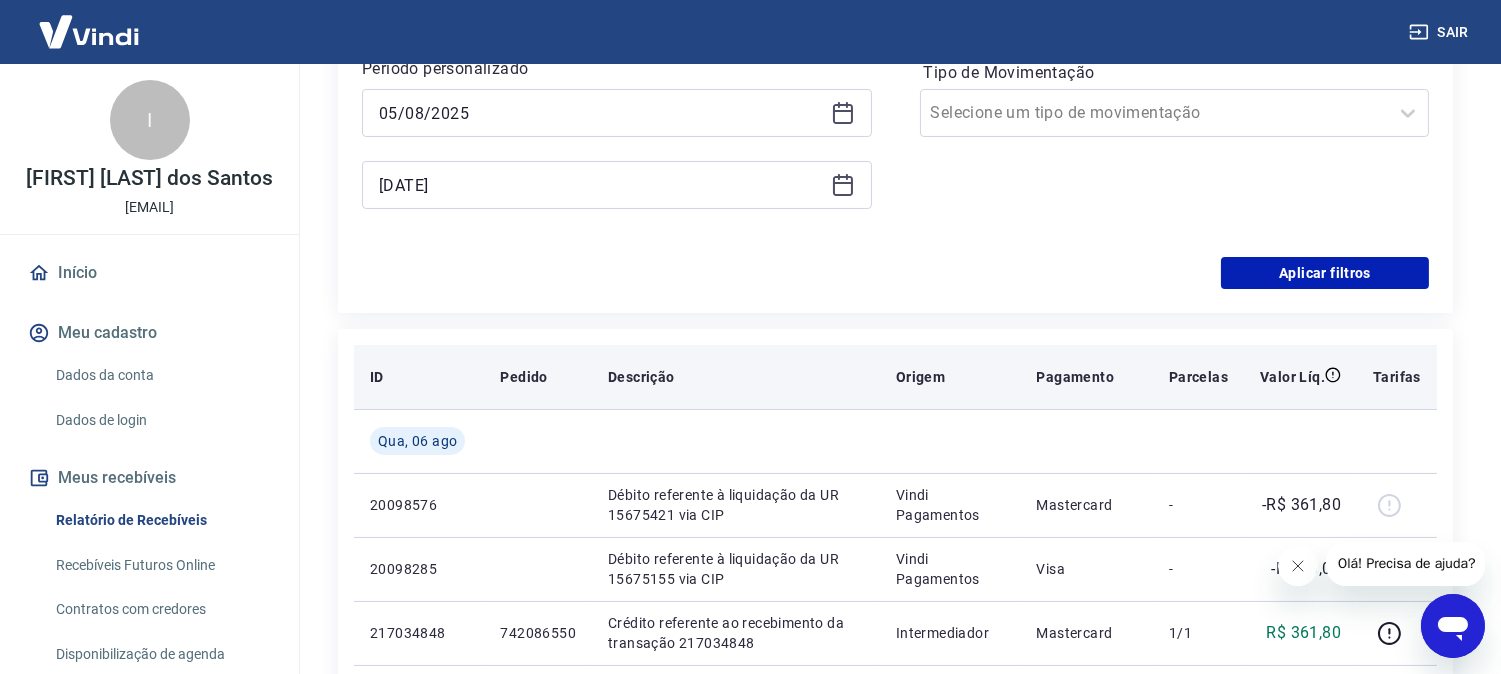 type on "08/08/2025" 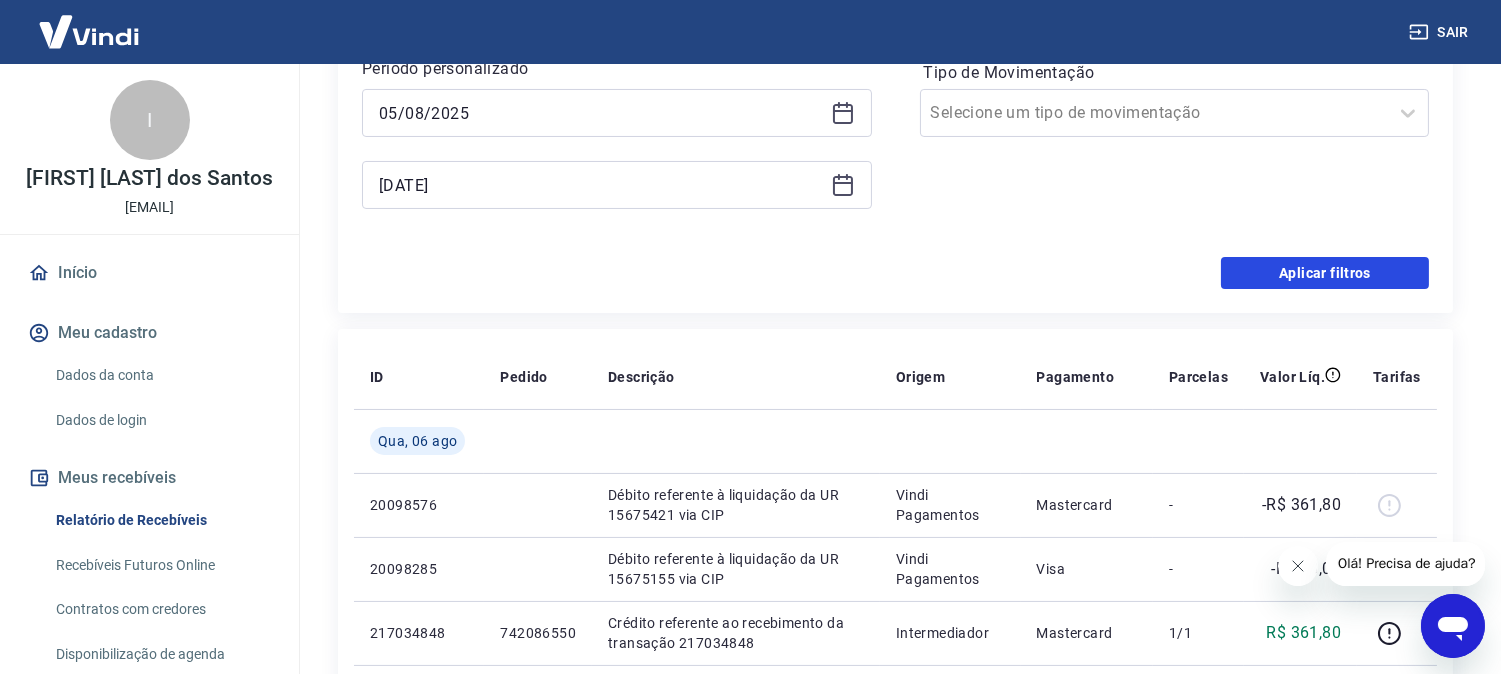 click on "Aplicar filtros" at bounding box center (1325, 273) 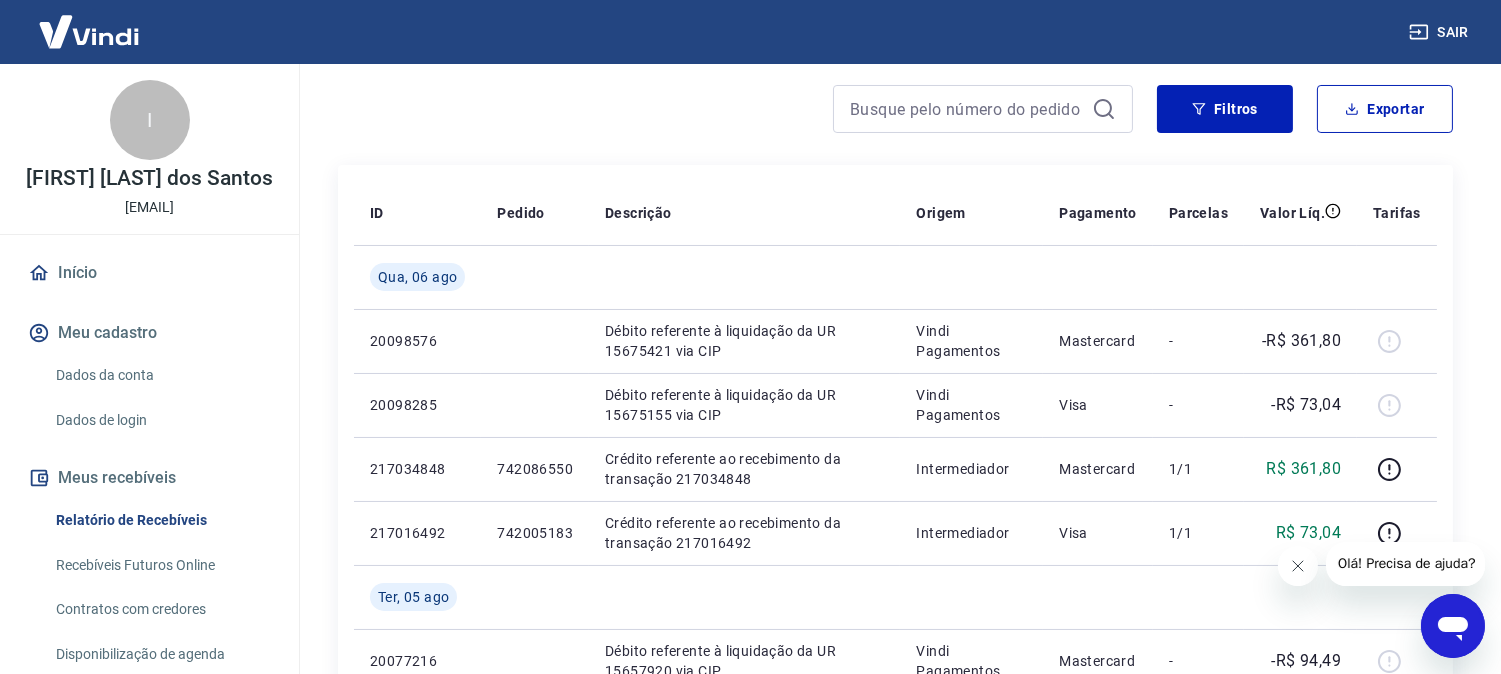 scroll, scrollTop: 111, scrollLeft: 0, axis: vertical 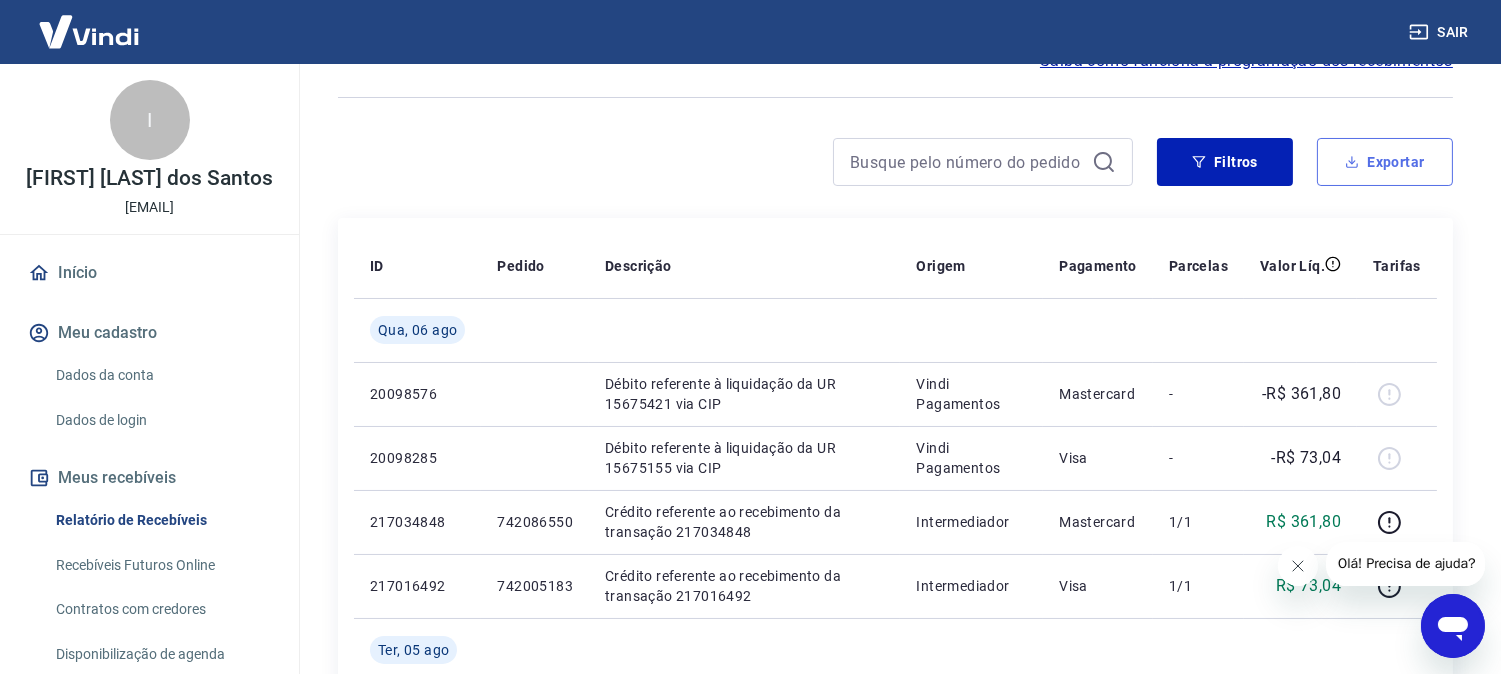 click on "Exportar" at bounding box center [1385, 162] 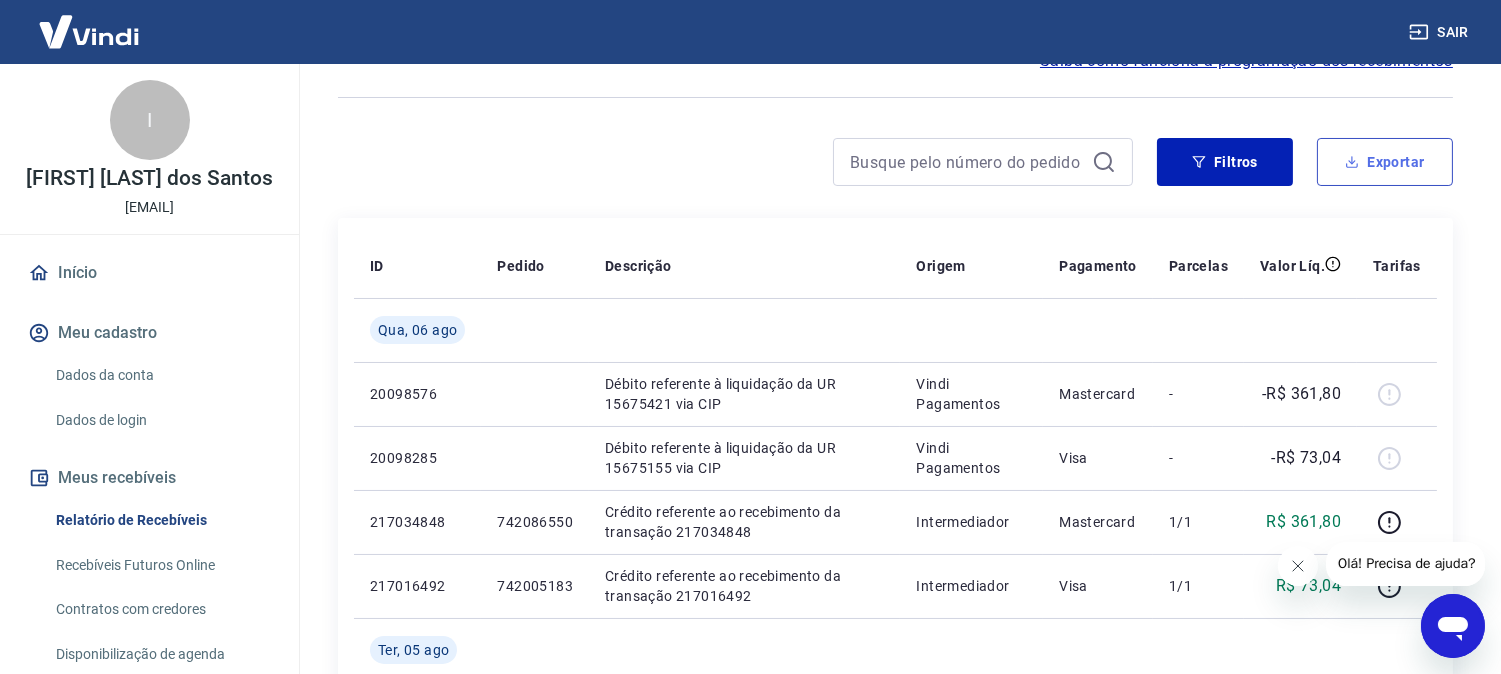 type on "05/08/2025" 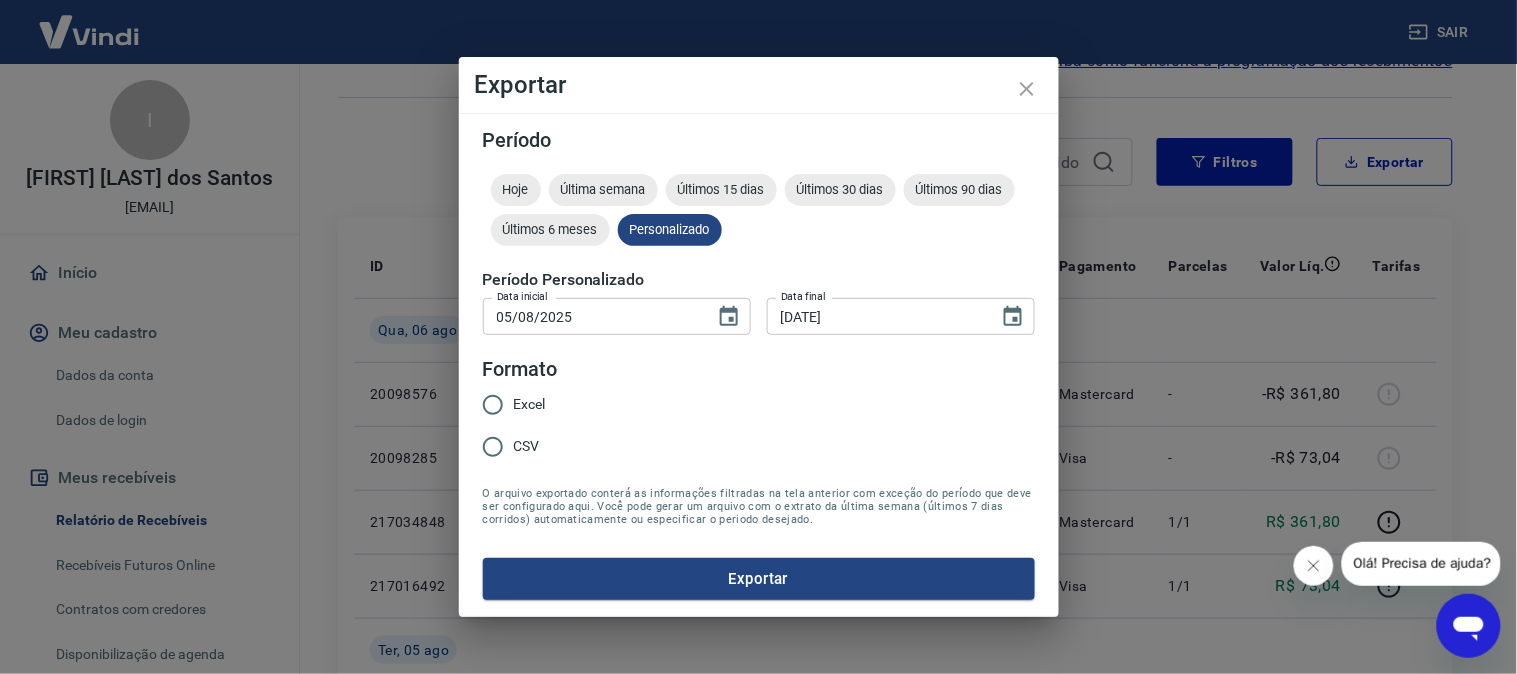 click on "Excel" at bounding box center [493, 405] 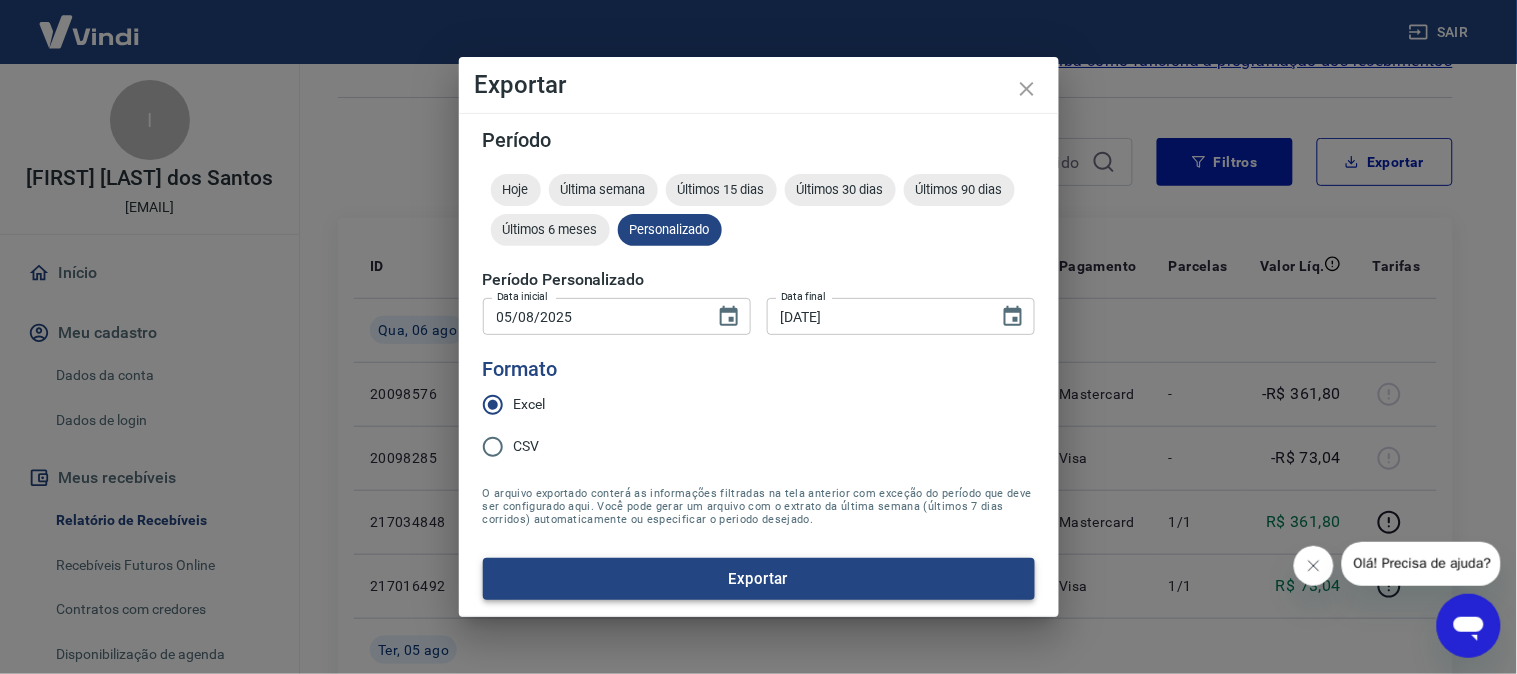 click on "Exportar" at bounding box center (759, 579) 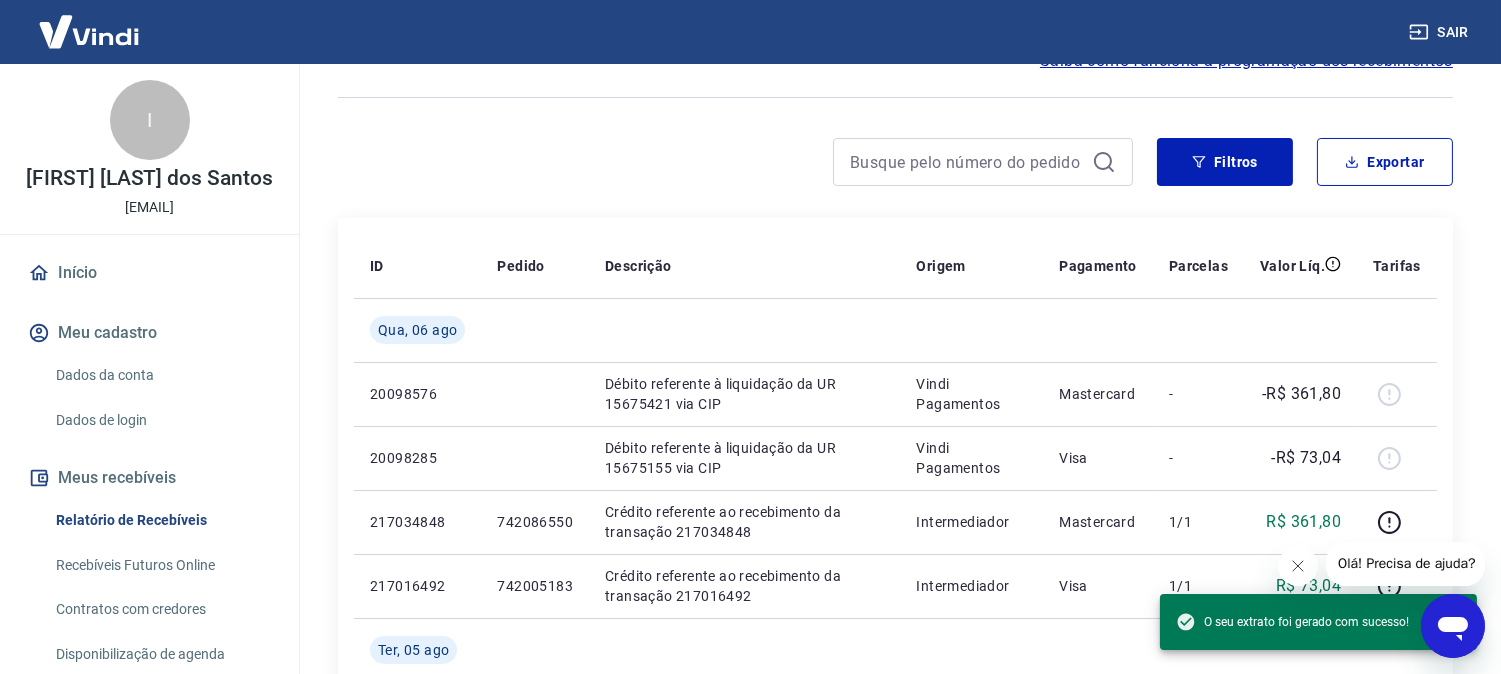 click on "ID Pedido Descrição Origem Pagamento Parcelas Valor Líq. Tarifas Qua, 06 ago 20098576 Débito referente à liquidação da UR 15675421 via CIP Vindi Pagamentos Mastercard - -R$ 361,80 20098285 Débito referente à liquidação da UR 15675155 via CIP Vindi Pagamentos Visa - -R$ 73,04 217034848 742086550 Crédito referente ao recebimento da transação 217034848 Intermediador Mastercard 1/1 R$ 361,80 217016492 742005183 Crédito referente ao recebimento da transação 217016492 Intermediador Visa 1/1 R$ 73,04 Ter, 05 ago 20077216 Débito referente à liquidação da UR 15657920 via CIP Vindi Pagamentos Mastercard - -R$ 94,49 20076847 Débito referente à liquidação da UR 15657553 via CIP Vindi Pagamentos Visa - -R$ 369,37 216954242 741639657 Crédito referente ao recebimento da transação 216954242 Intermediador Visa 1/1 R$ 231,70 216891279 741358497 Crédito referente ao recebimento da transação 216891279 Intermediador Mastercard 1/1 R$ 94,49 216877931 741287341 Intermediador Visa 1/1" at bounding box center (895, 618) 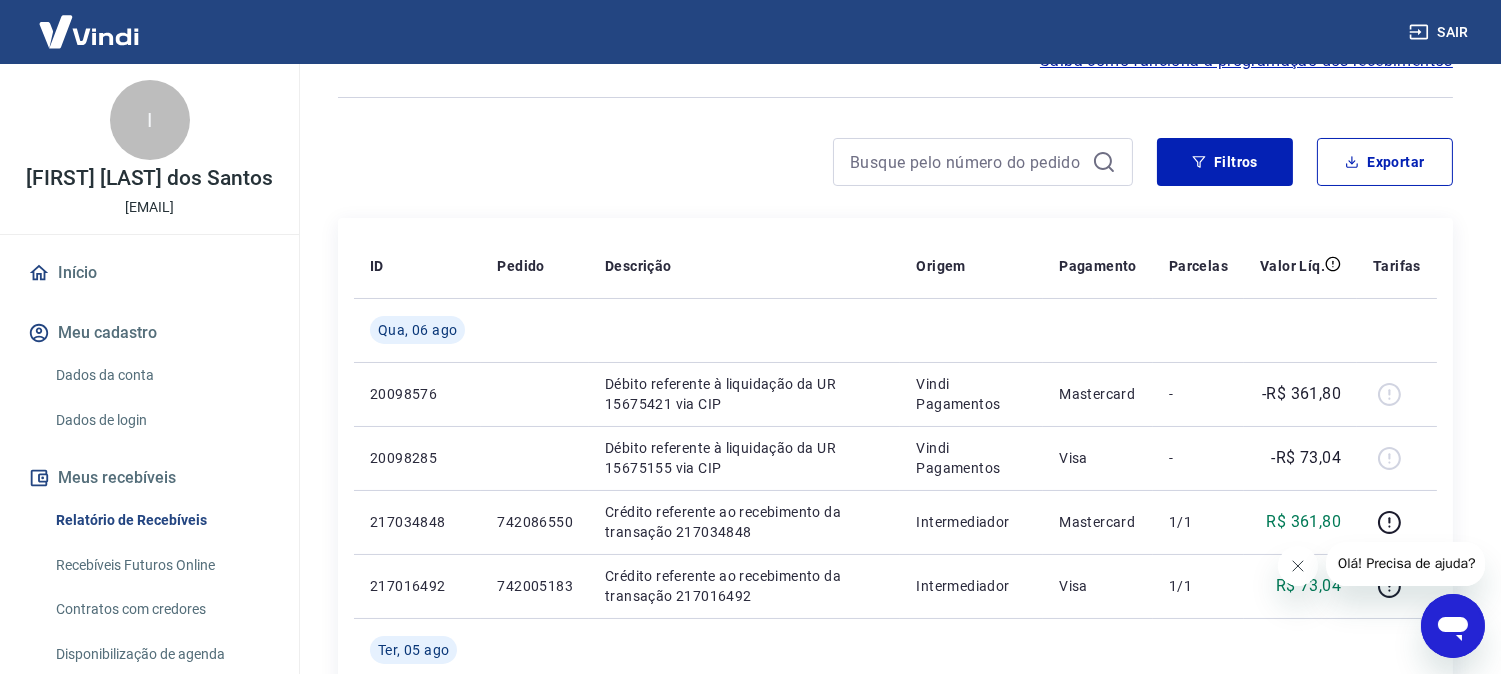 click on "Sair" at bounding box center (1441, 32) 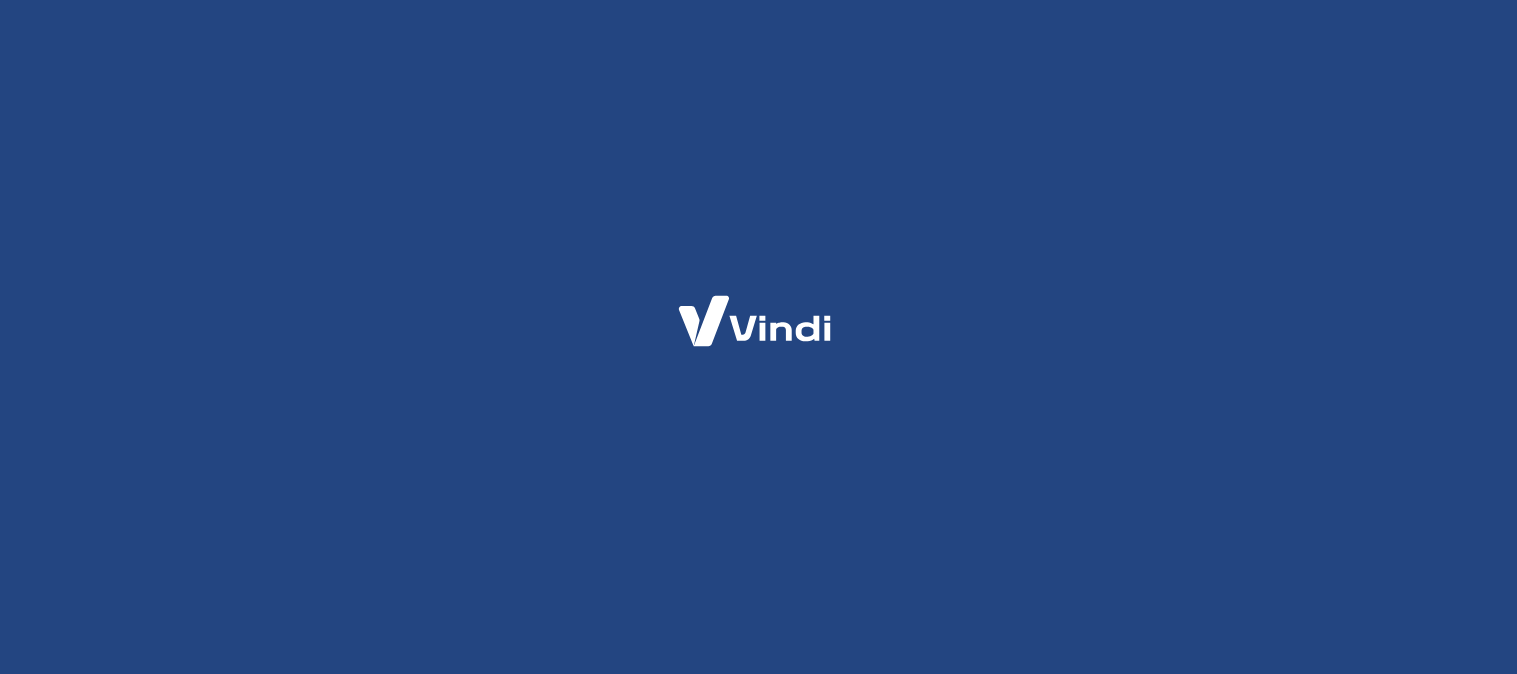 scroll, scrollTop: 0, scrollLeft: 0, axis: both 